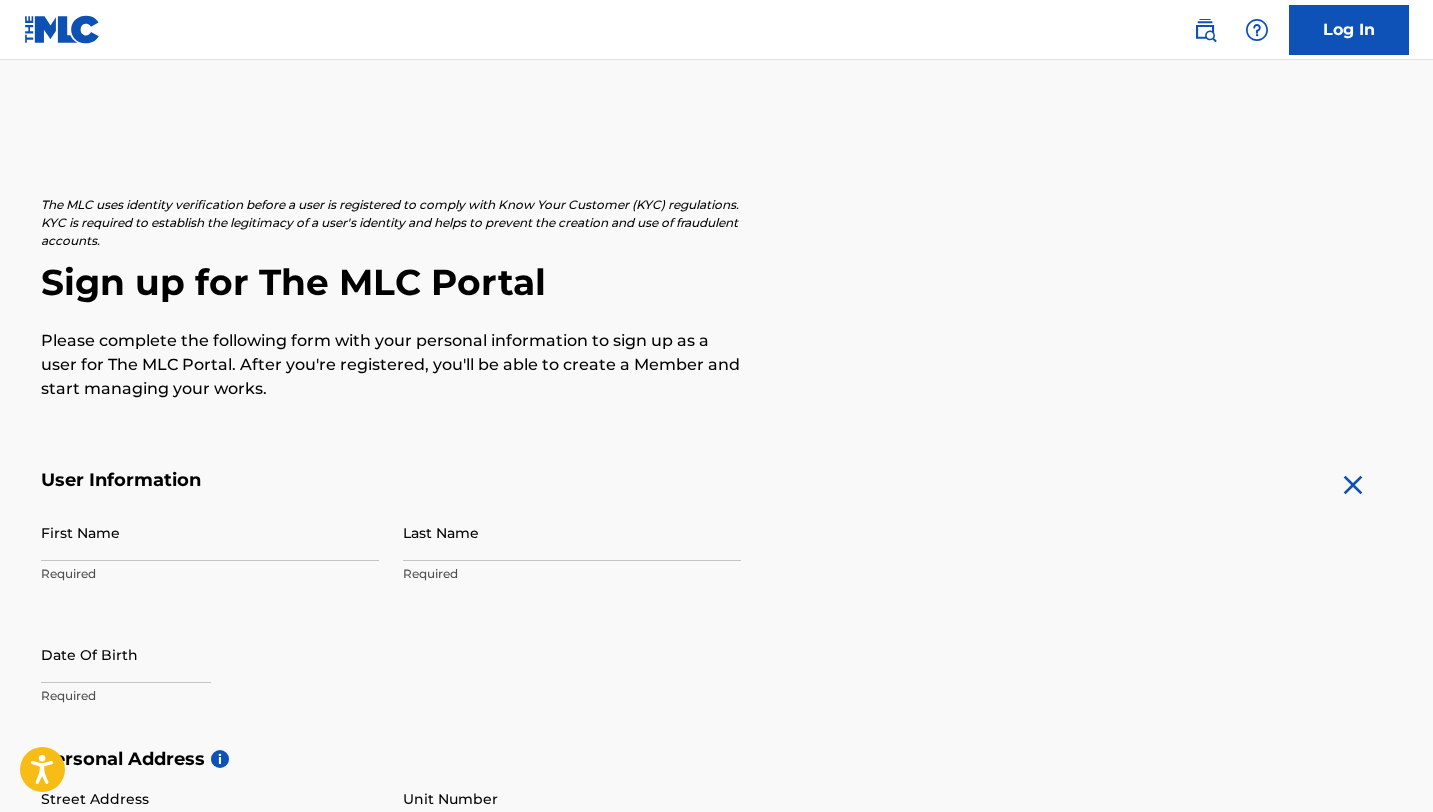 scroll, scrollTop: 212, scrollLeft: 0, axis: vertical 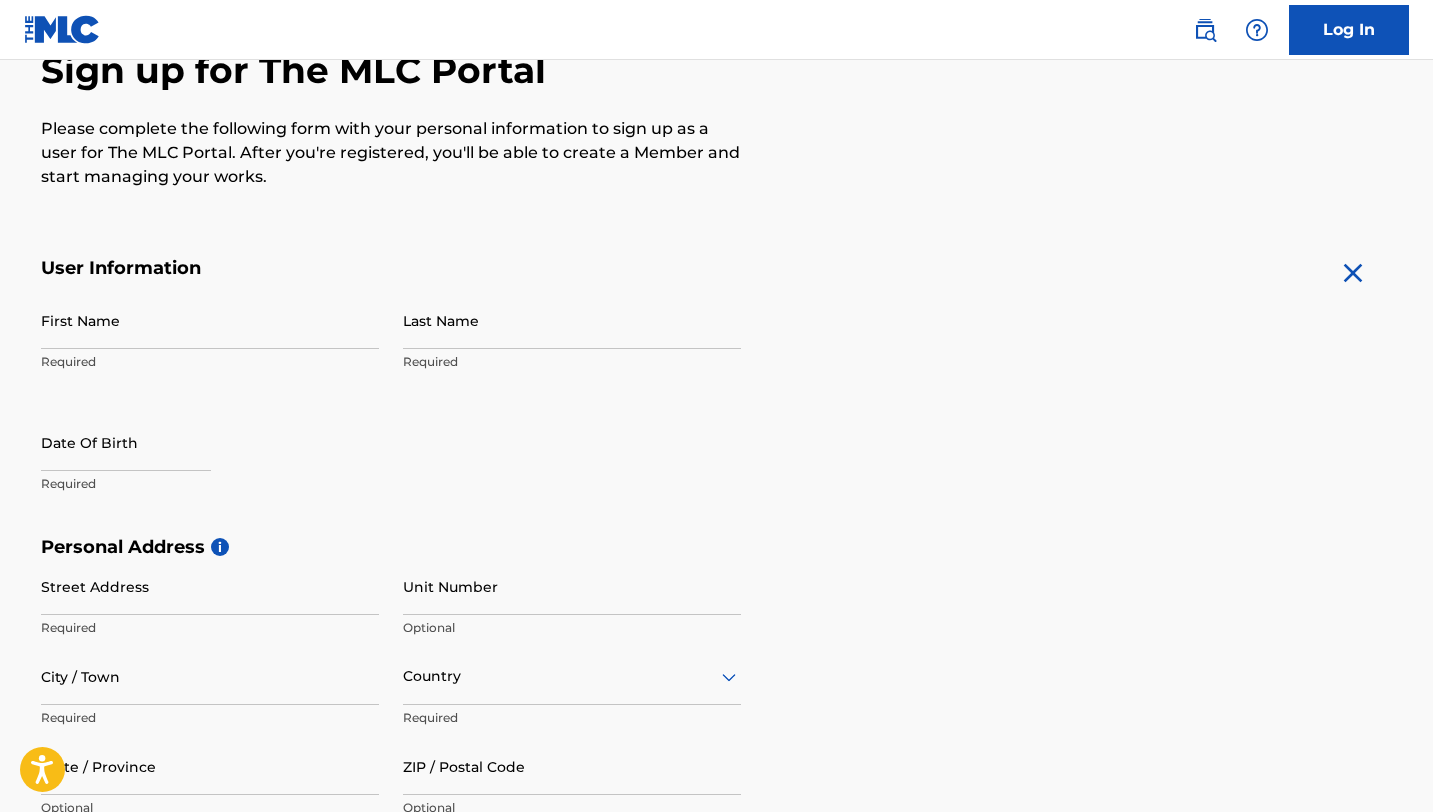 click on "First Name" at bounding box center (210, 320) 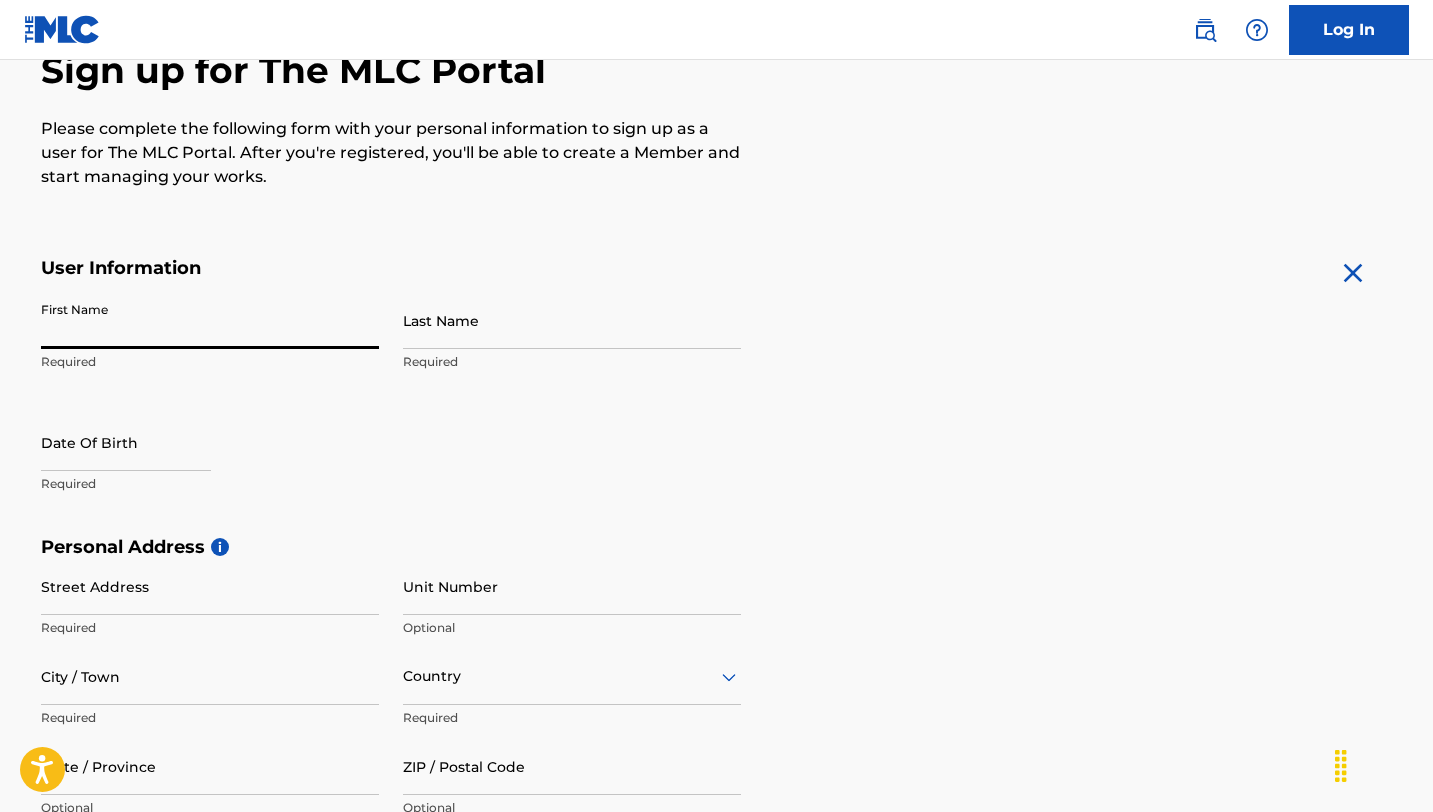 click on "First Name" at bounding box center [210, 320] 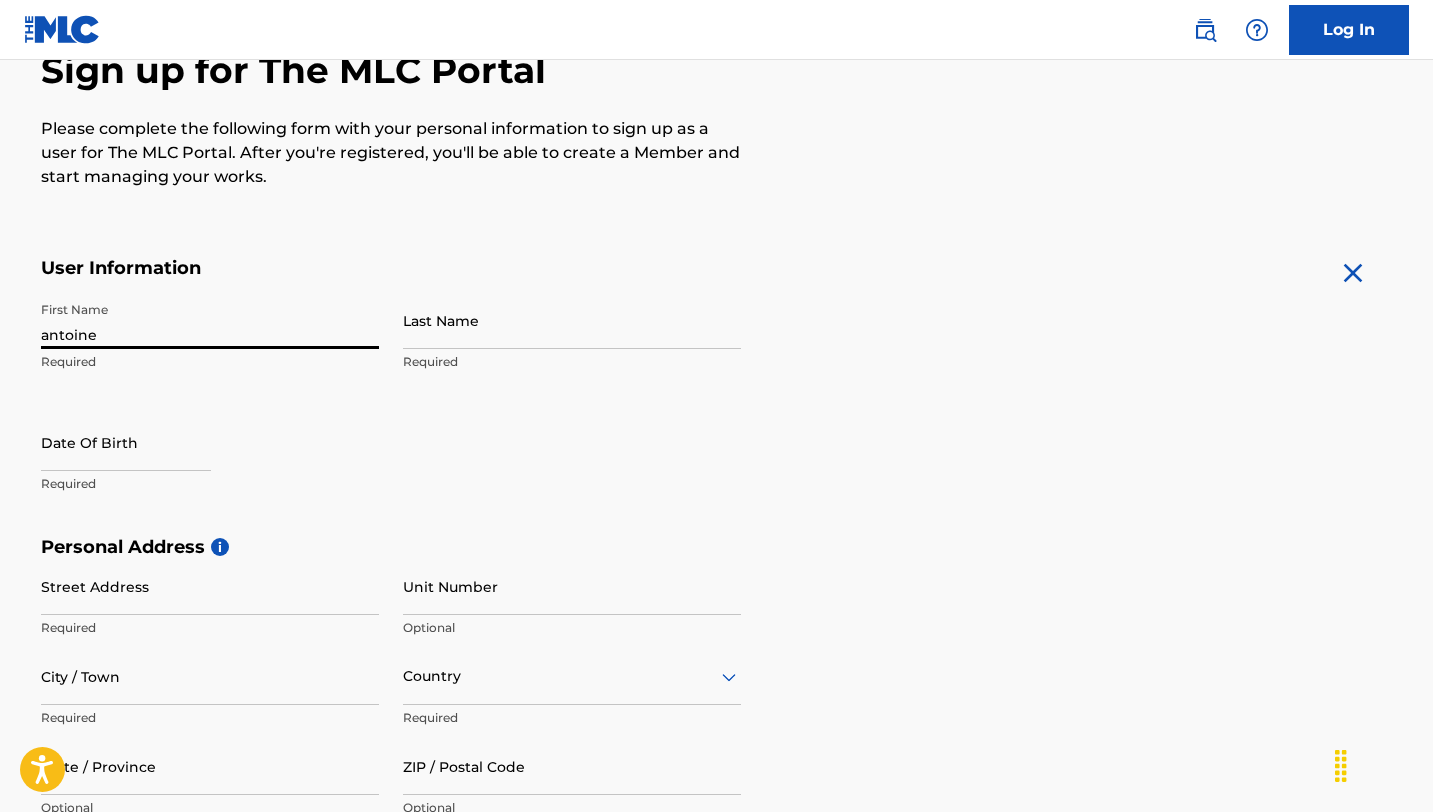 type on "antoine" 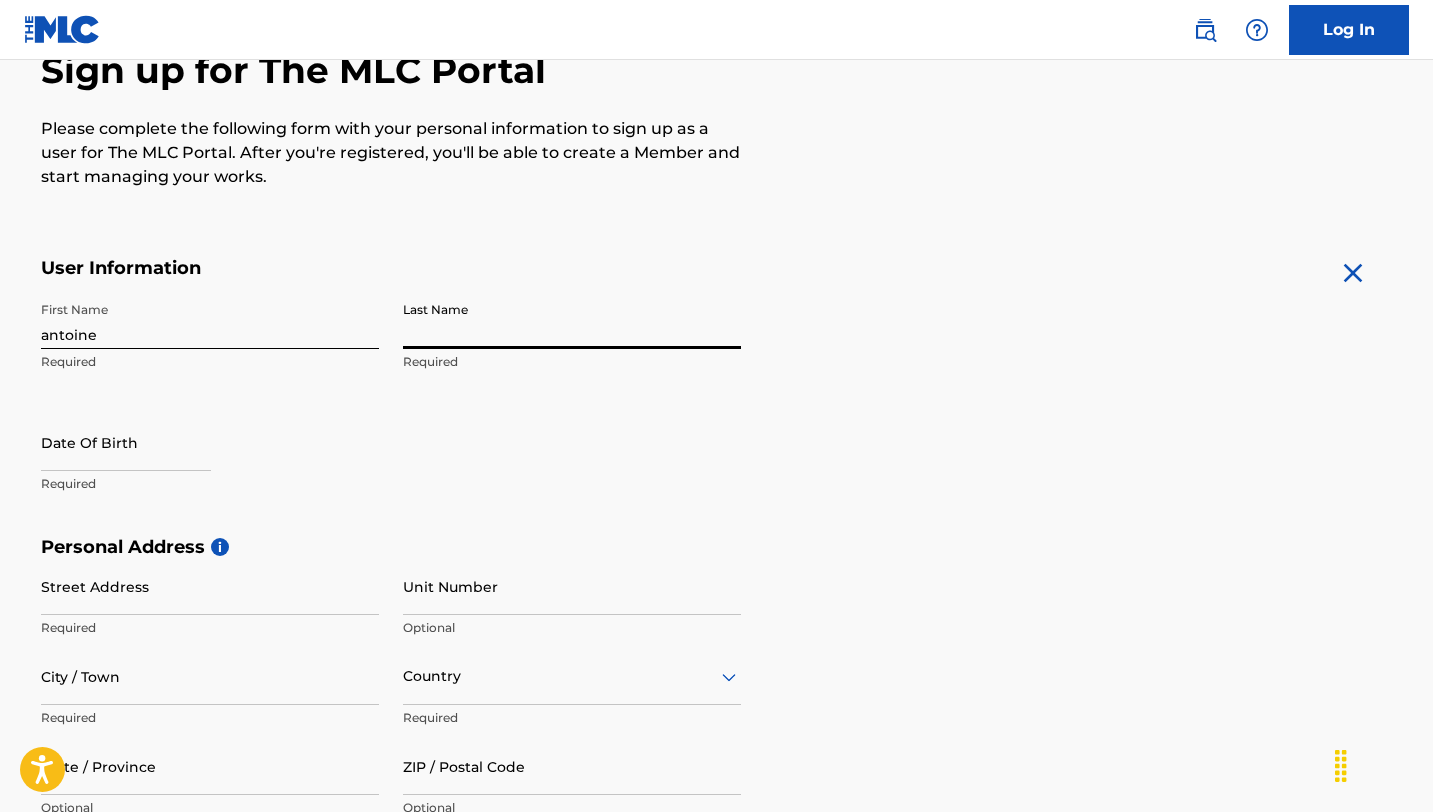 click on "Last Name" at bounding box center (572, 320) 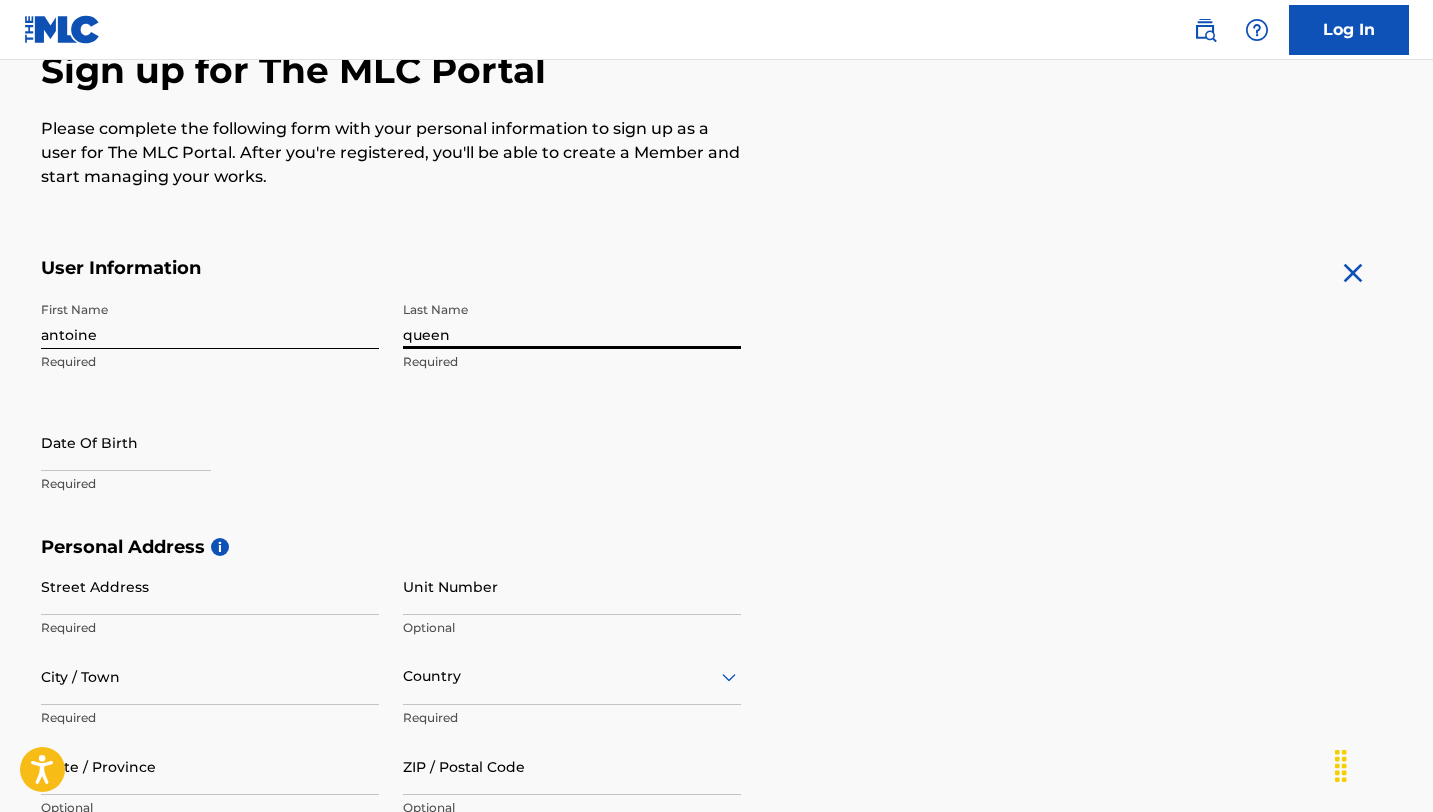 type on "queen" 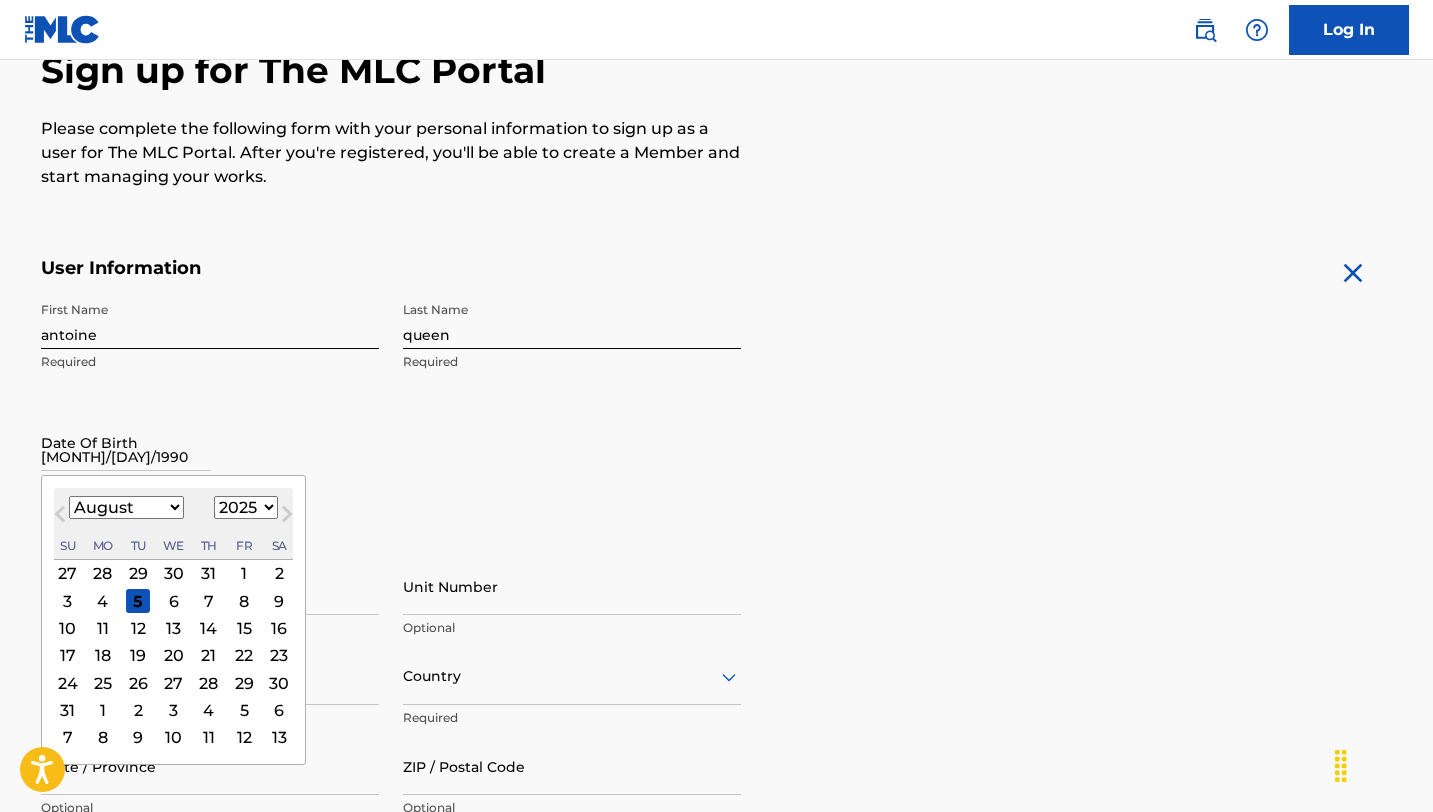 type on "[MONTH]/[DAY]/1990" 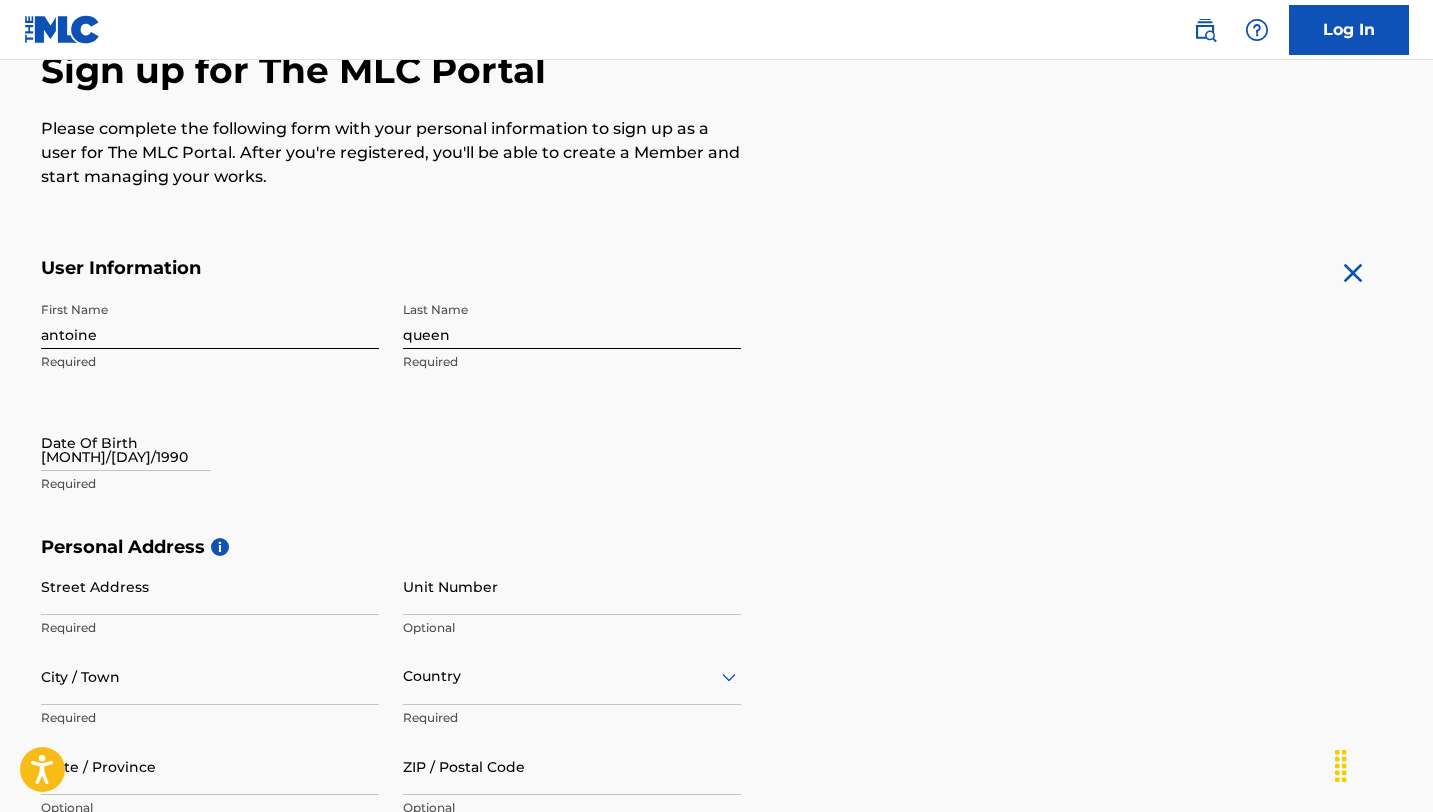 select on "7" 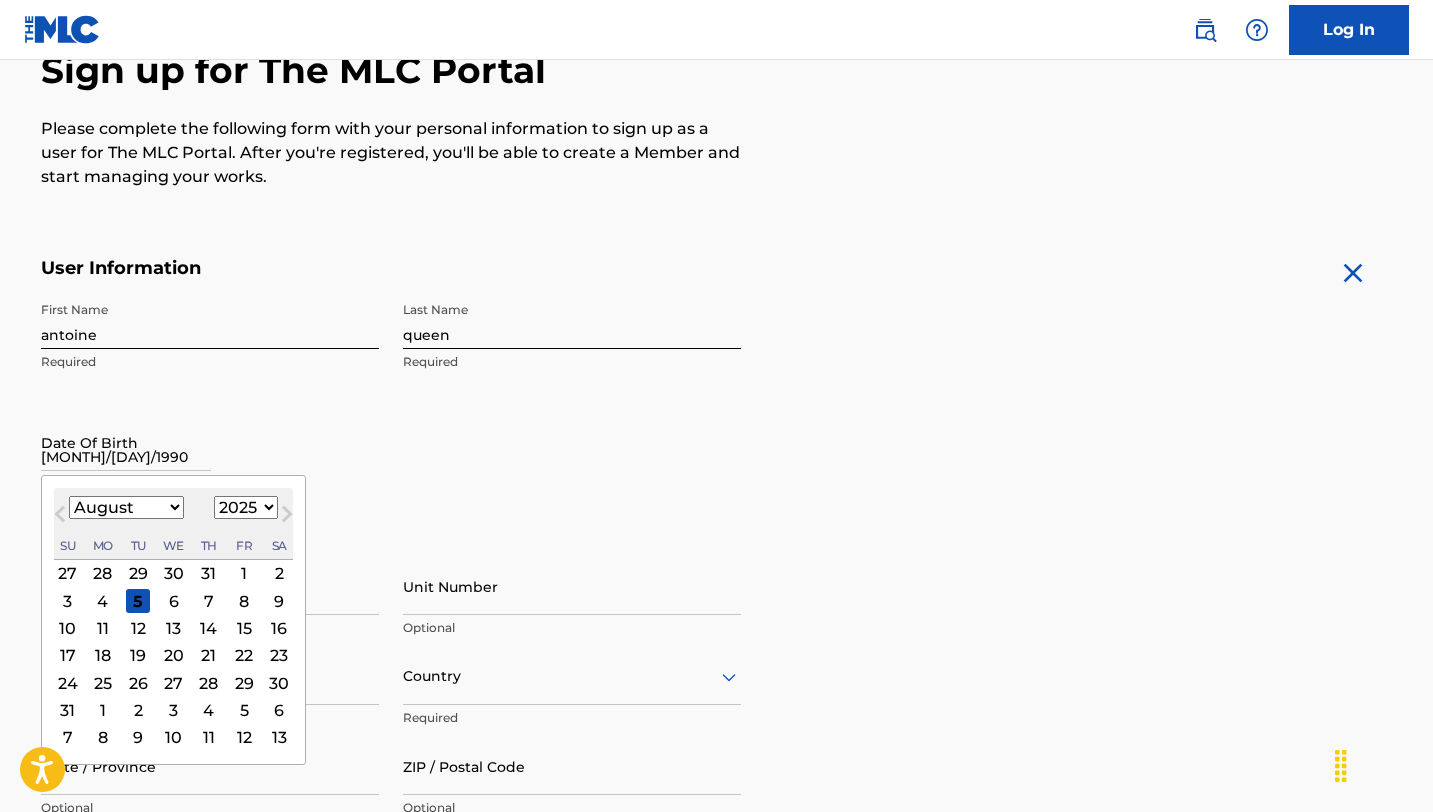 click on "[MONTH]/[DAY]/1990" at bounding box center (126, 442) 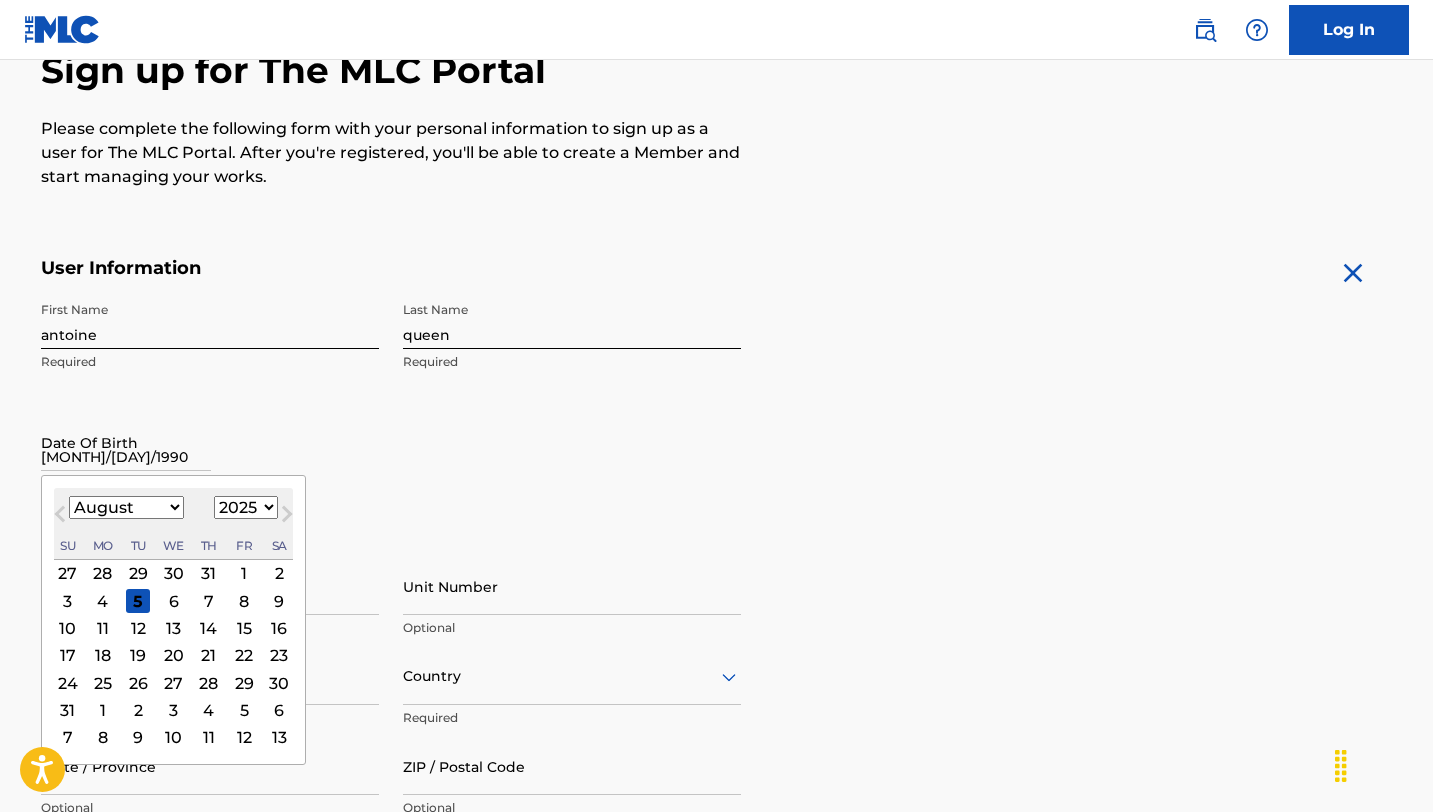 click on "1899 1900 1901 1902 1903 1904 1905 1906 1907 1908 1909 1910 1911 1912 1913 1914 1915 1916 1917 1918 1919 1920 1921 1922 1923 1924 1925 1926 1927 1928 1929 1930 1931 1932 1933 1934 1935 1936 1937 1938 1939 1940 1941 1942 1943 1944 1945 1946 1947 1948 1949 1950 1951 1952 1953 1954 1955 1956 1957 1958 1959 1960 1961 1962 1963 1964 1965 1966 1967 1968 1969 1970 1971 1972 1973 1974 1975 1976 1977 1978 1979 1980 1981 1982 1983 1984 1985 1986 1987 1988 1989 1990 1991 1992 1993 1994 1995 1996 1997 1998 1999 2000 2001 2002 2003 2004 2005 2006 2007 2008 2009 2010 2011 2012 2013 2014 2015 2016 2017 2018 2019 2020 2021 2022 2023 2024 2025 2026 2027 2028 2029 2030 2031 2032 2033 2034 2035 2036 2037 2038 2039 2040 2041 2042 2043 2044 2045 2046 2047 2048 2049 2050 2051 2052 2053 2054 2055 2056 2057 2058 2059 2060 2061 2062 2063 2064 2065 2066 2067 2068 2069 2070 2071 2072 2073 2074 2075 2076 2077 2078 2079 2080 2081 2082 2083 2084 2085 2086 2087 2088 2089 2090 2091 2092 2093 2094 2095 2096 2097 2098 2099 2100" at bounding box center (246, 507) 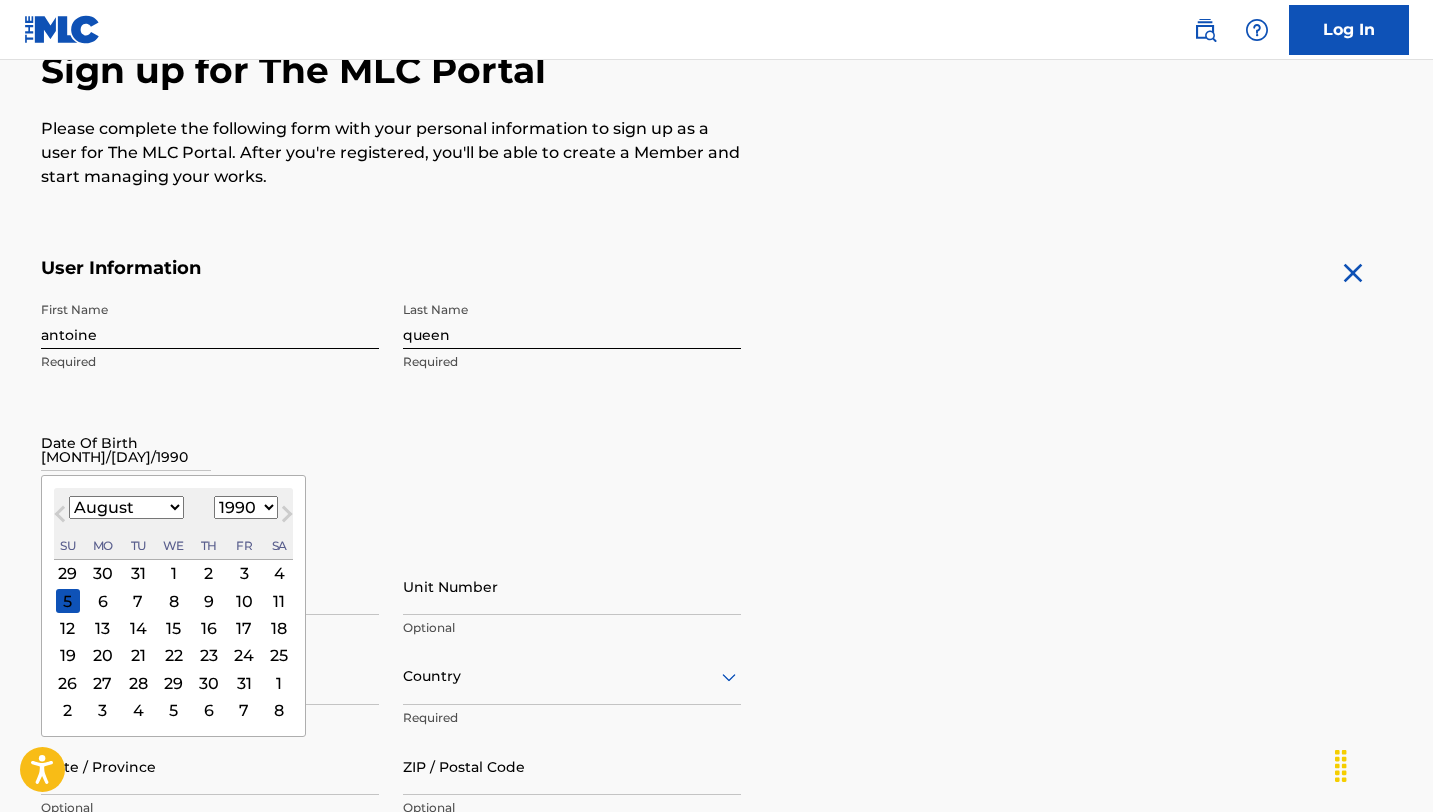 click on "January February March April May June July August September October November December" at bounding box center [126, 507] 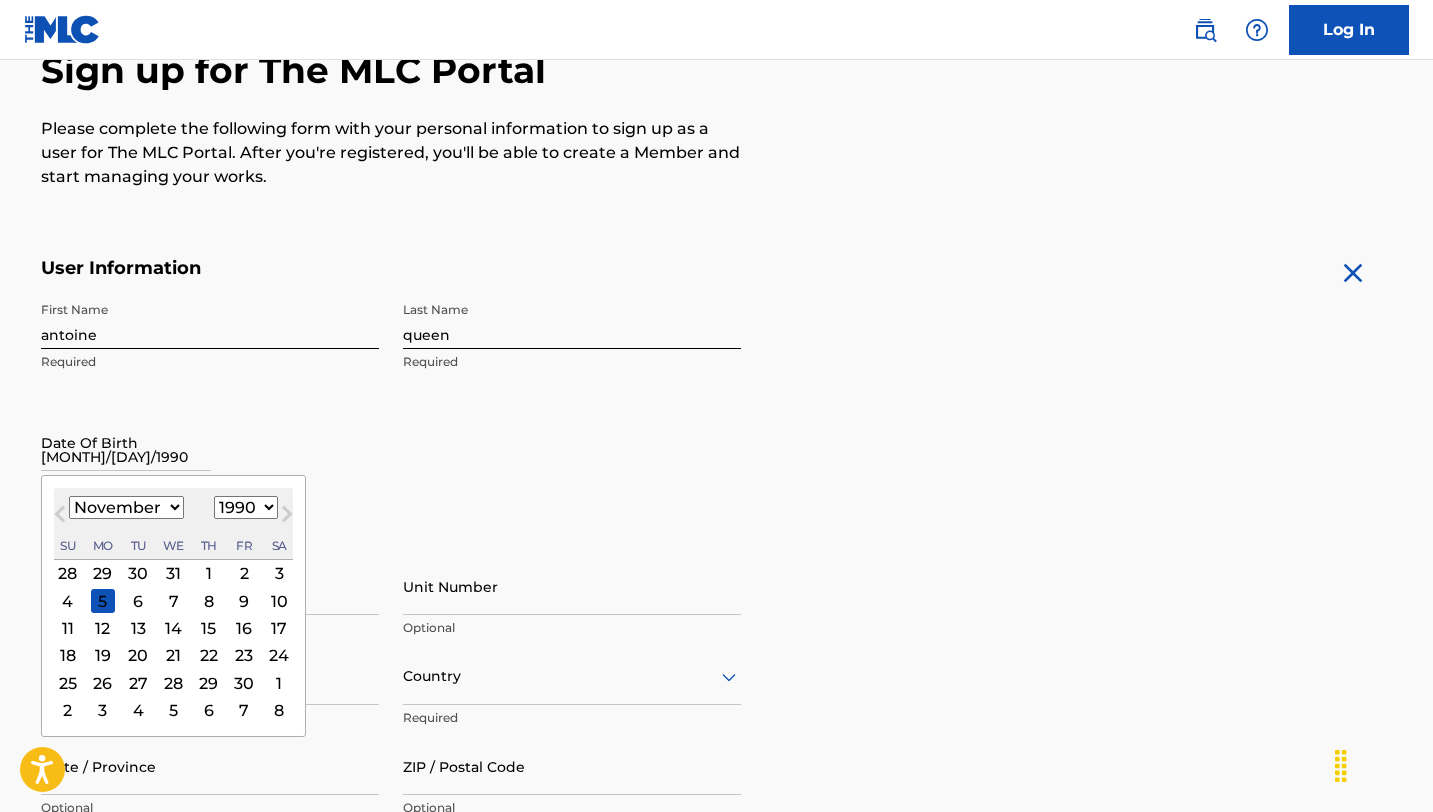click on "14" at bounding box center (173, 628) 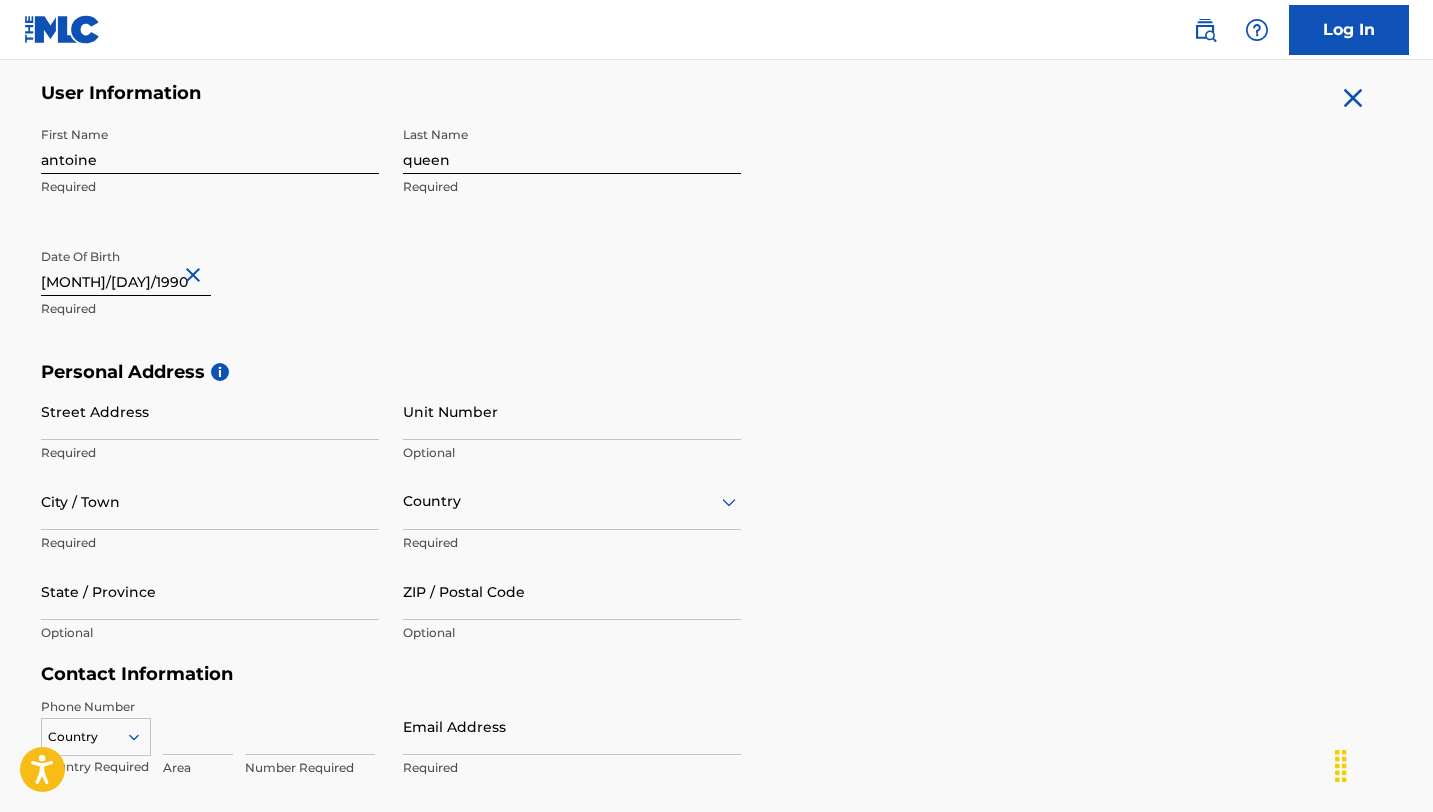 scroll, scrollTop: 400, scrollLeft: 0, axis: vertical 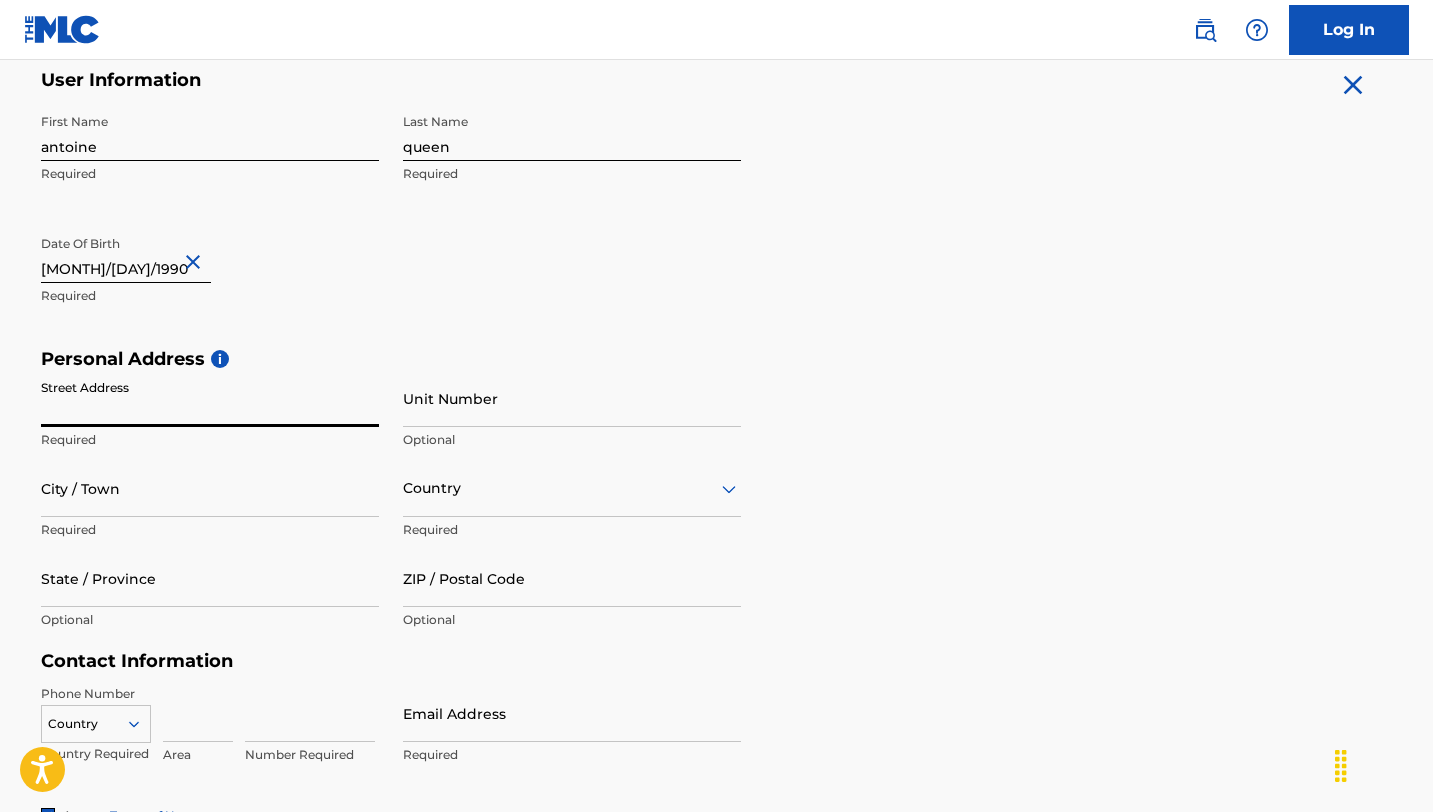 click on "Street Address" at bounding box center (210, 398) 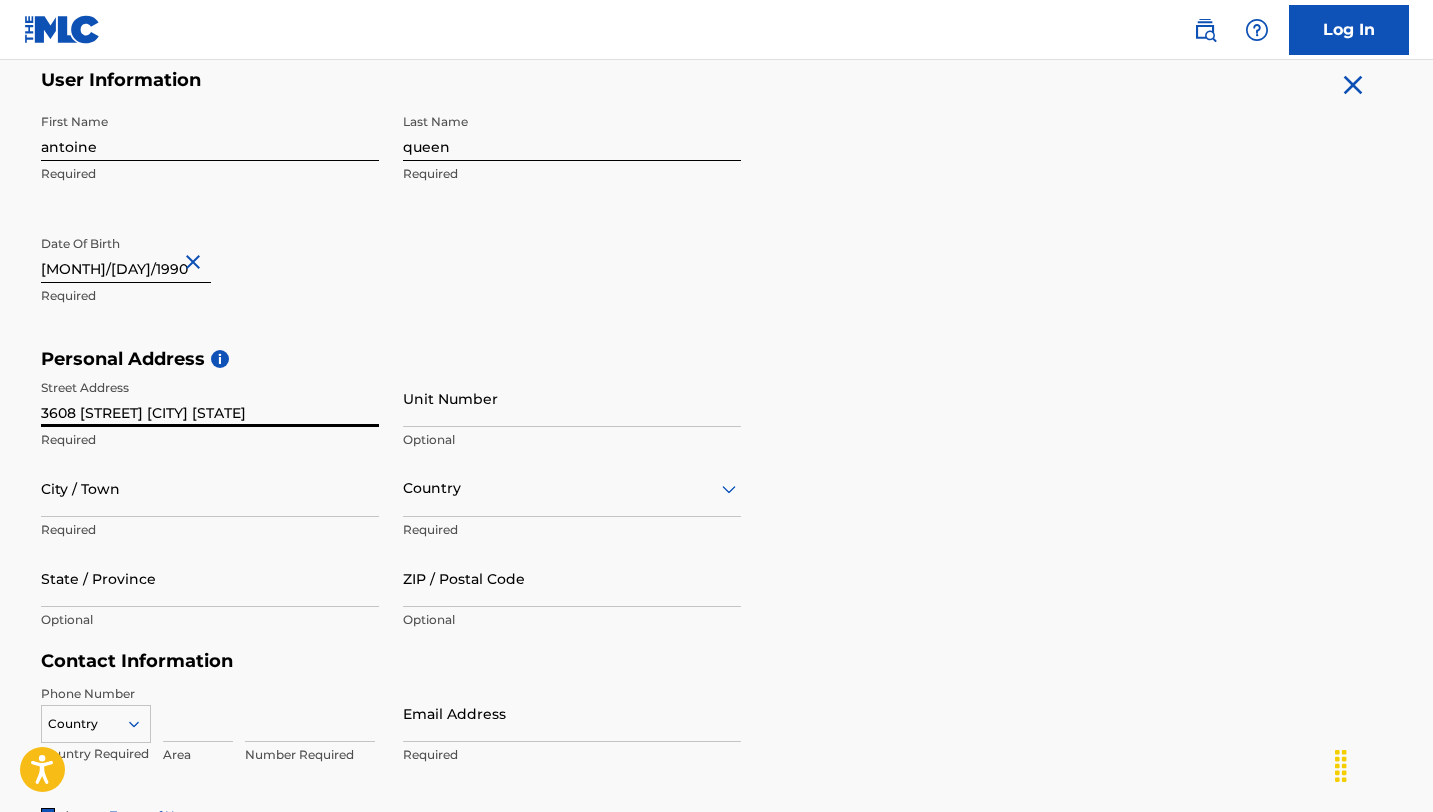type on "3608 [STREET] [CITY] [STATE]" 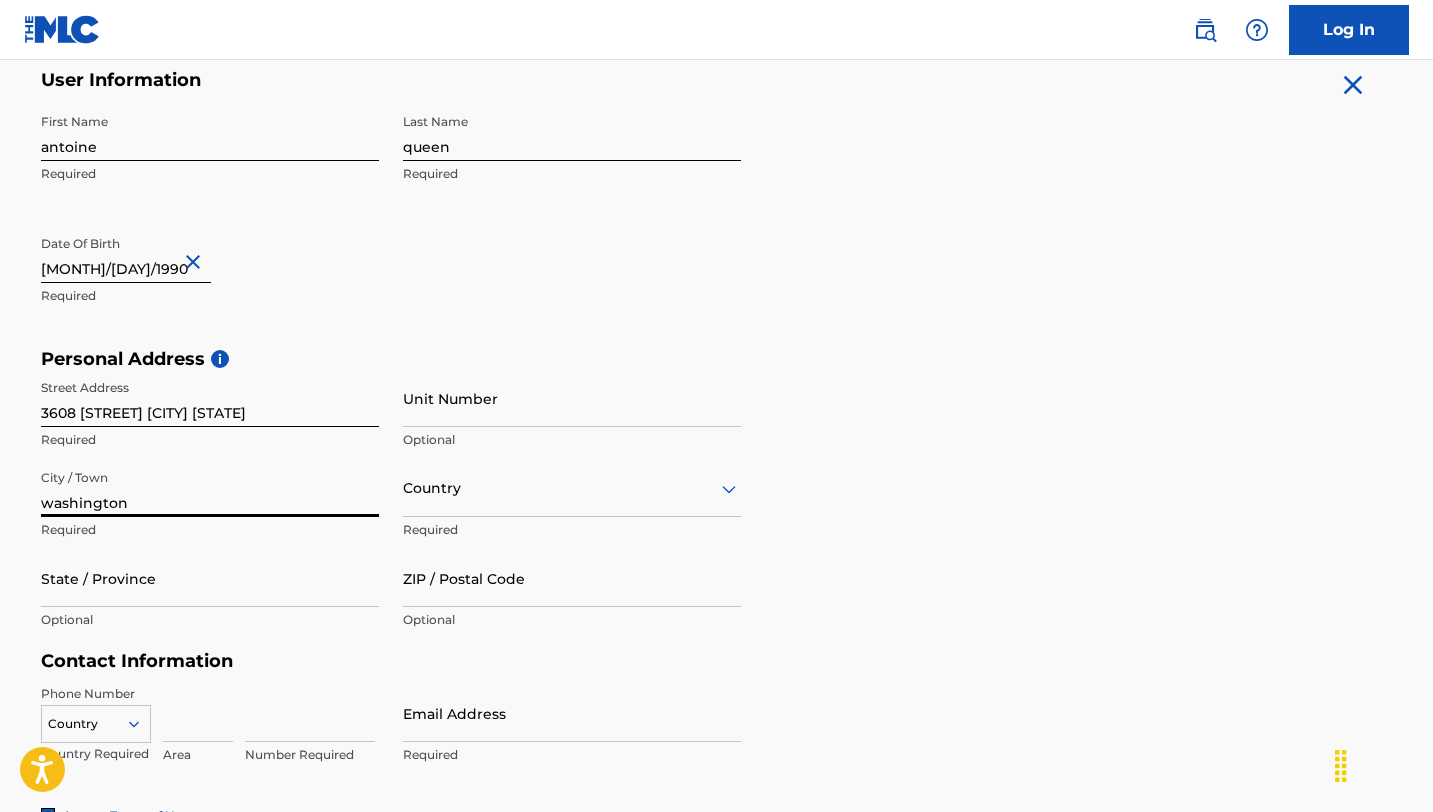 type on "washington" 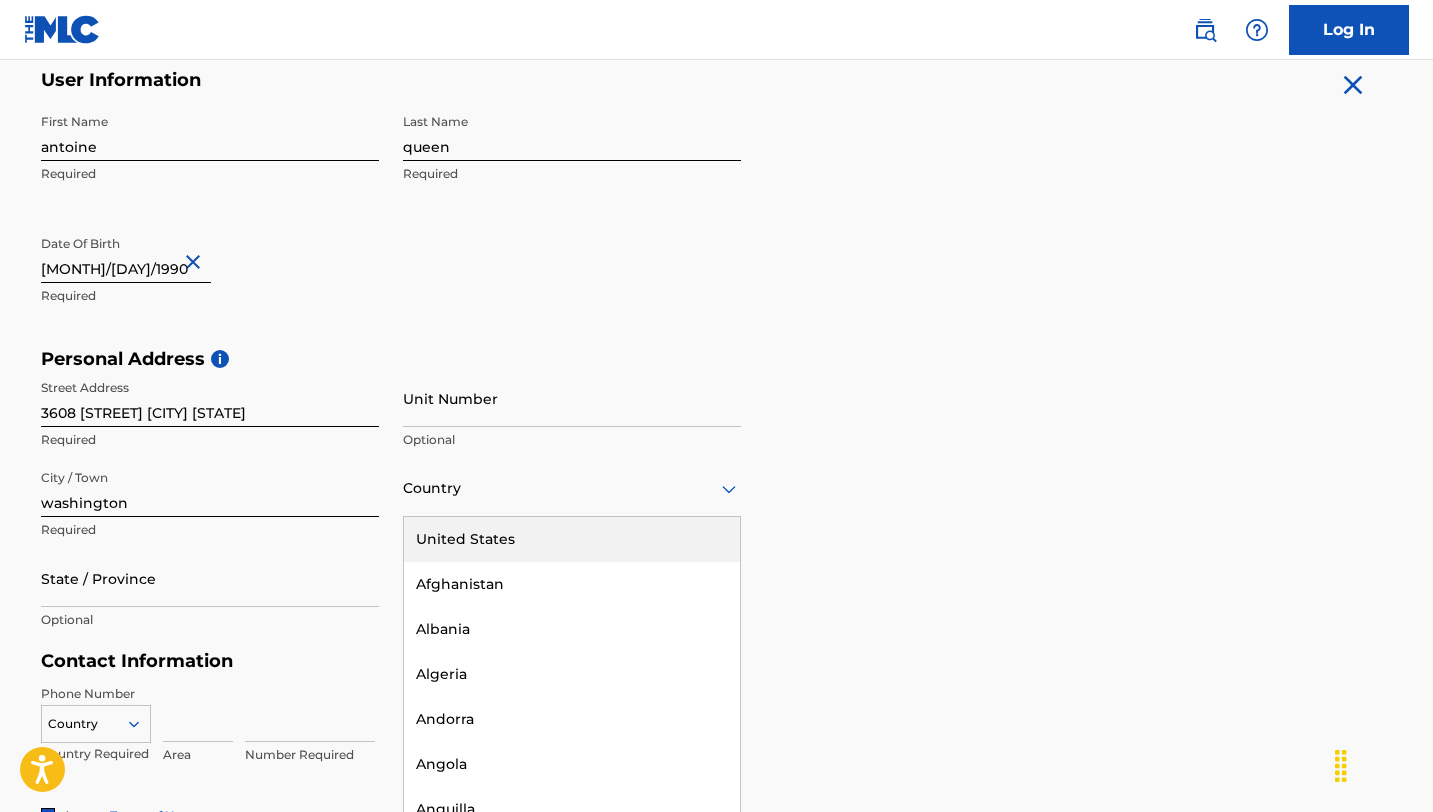 scroll, scrollTop: 406, scrollLeft: 0, axis: vertical 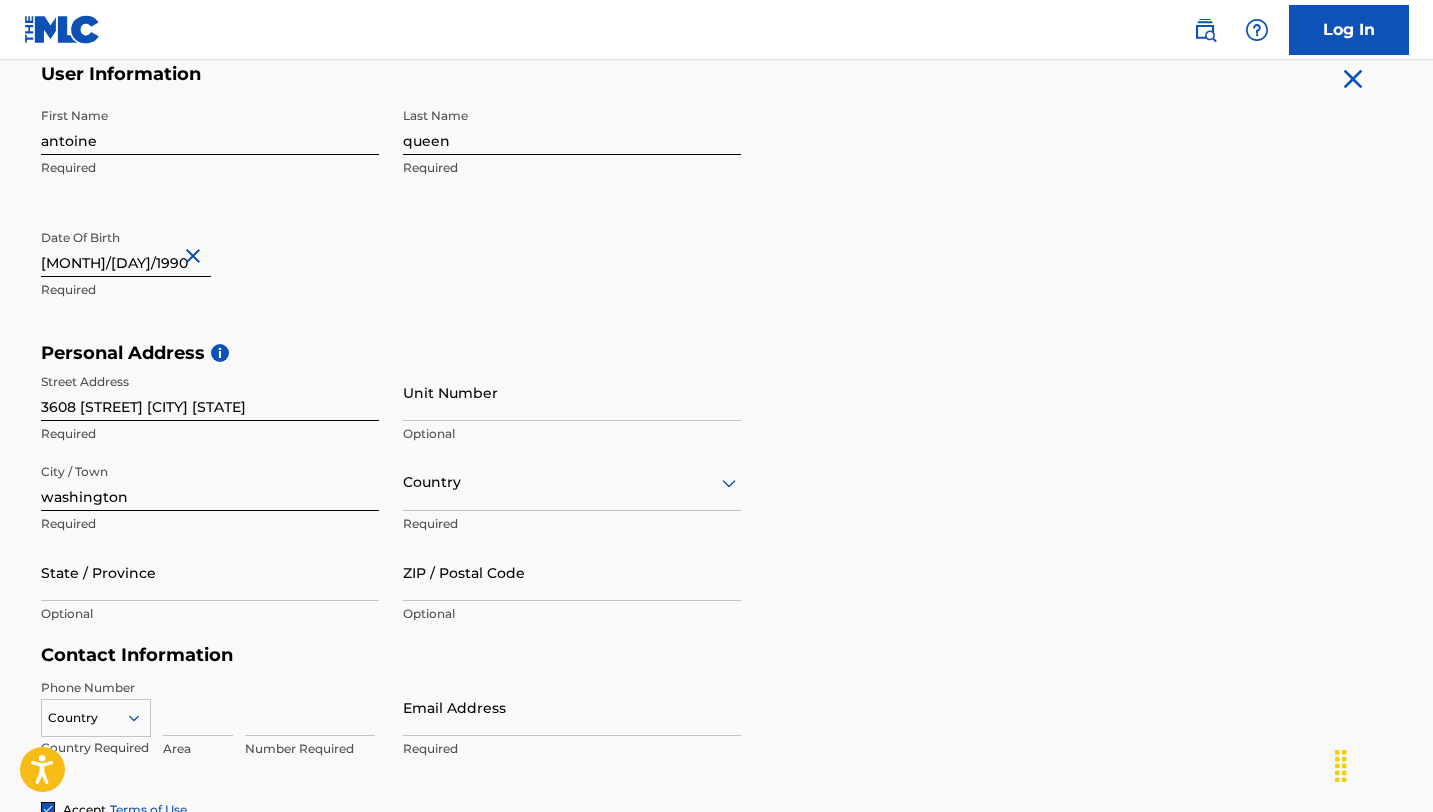 click at bounding box center [572, 482] 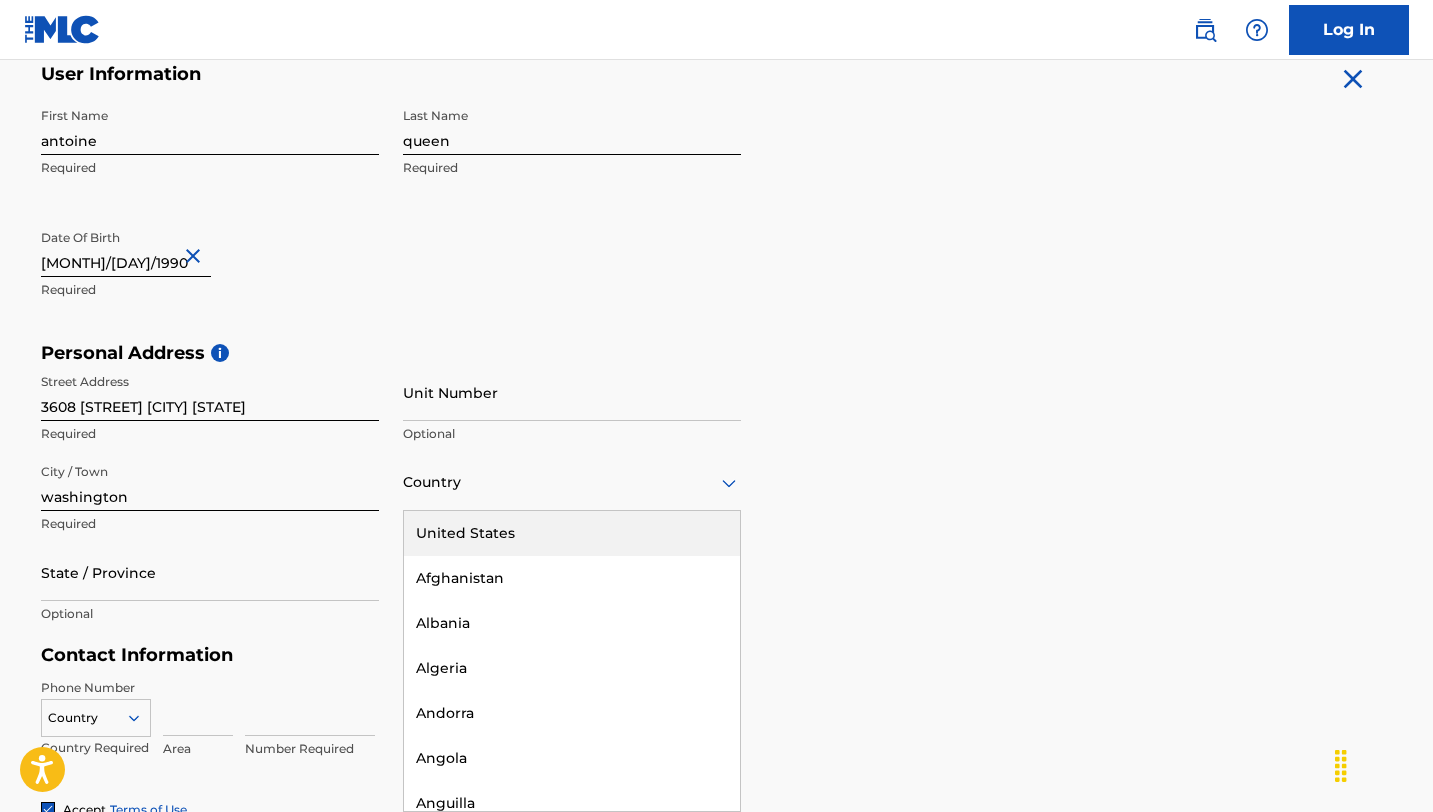click on "United States" at bounding box center [572, 533] 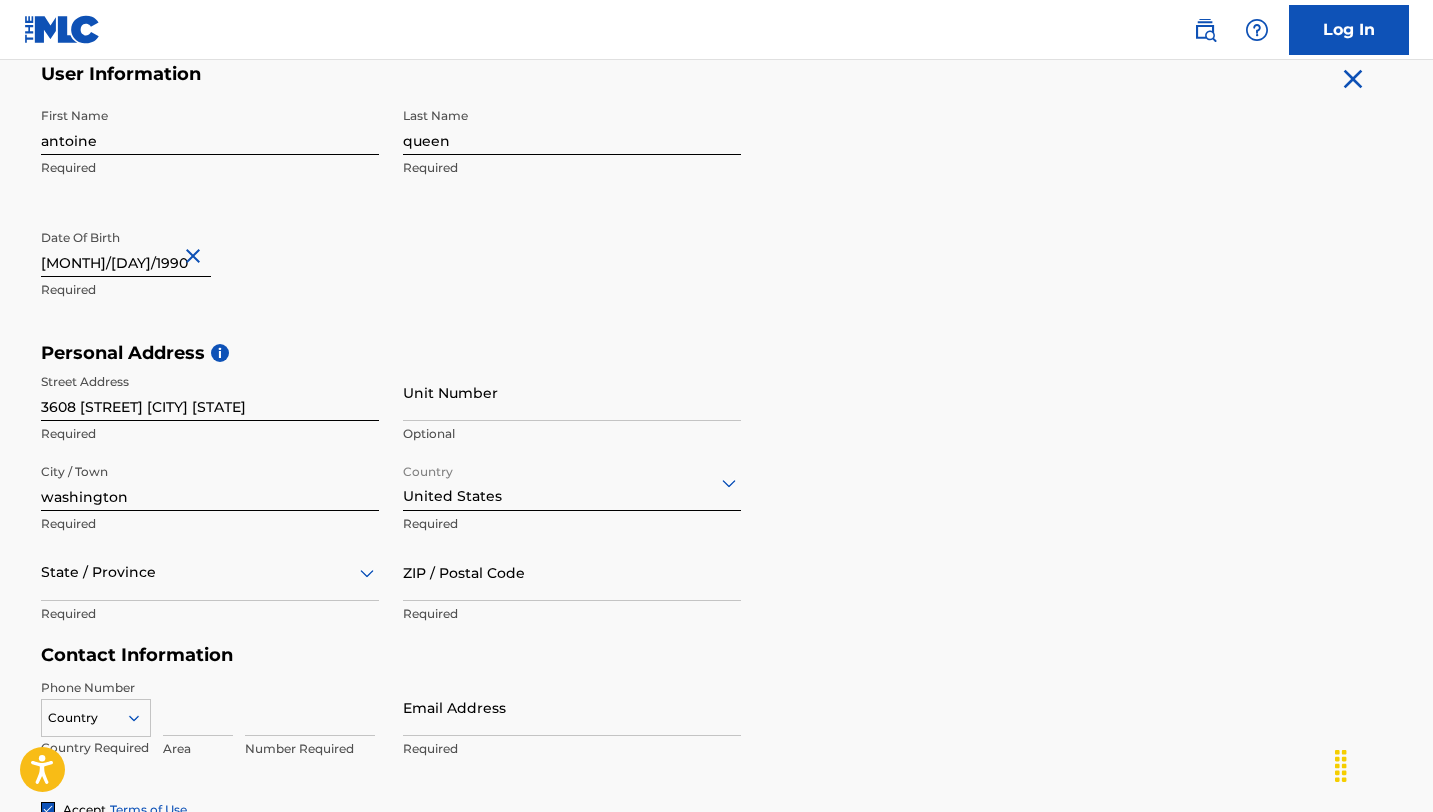 scroll, scrollTop: 496, scrollLeft: 0, axis: vertical 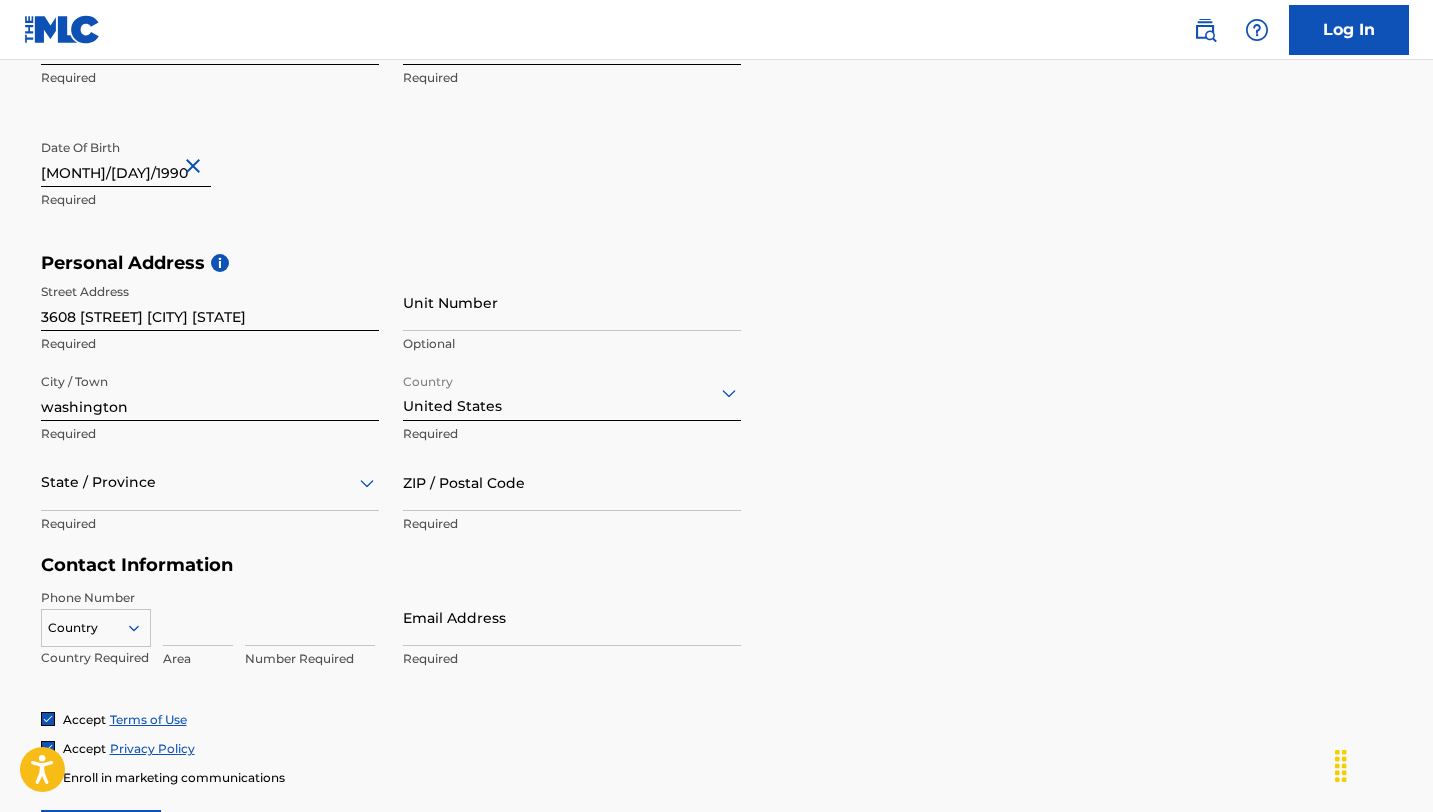 click on "State / Province" at bounding box center [210, 482] 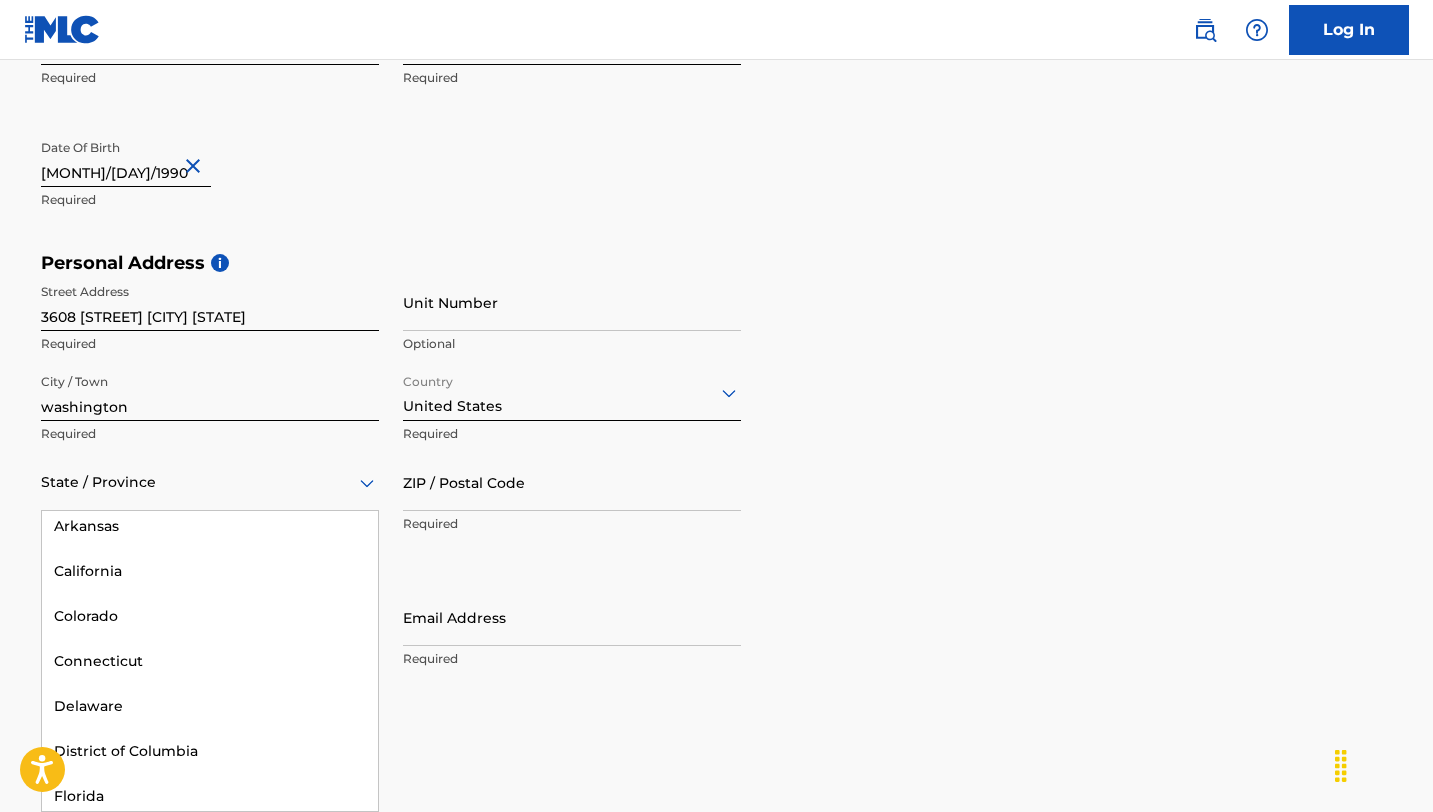 scroll, scrollTop: 192, scrollLeft: 0, axis: vertical 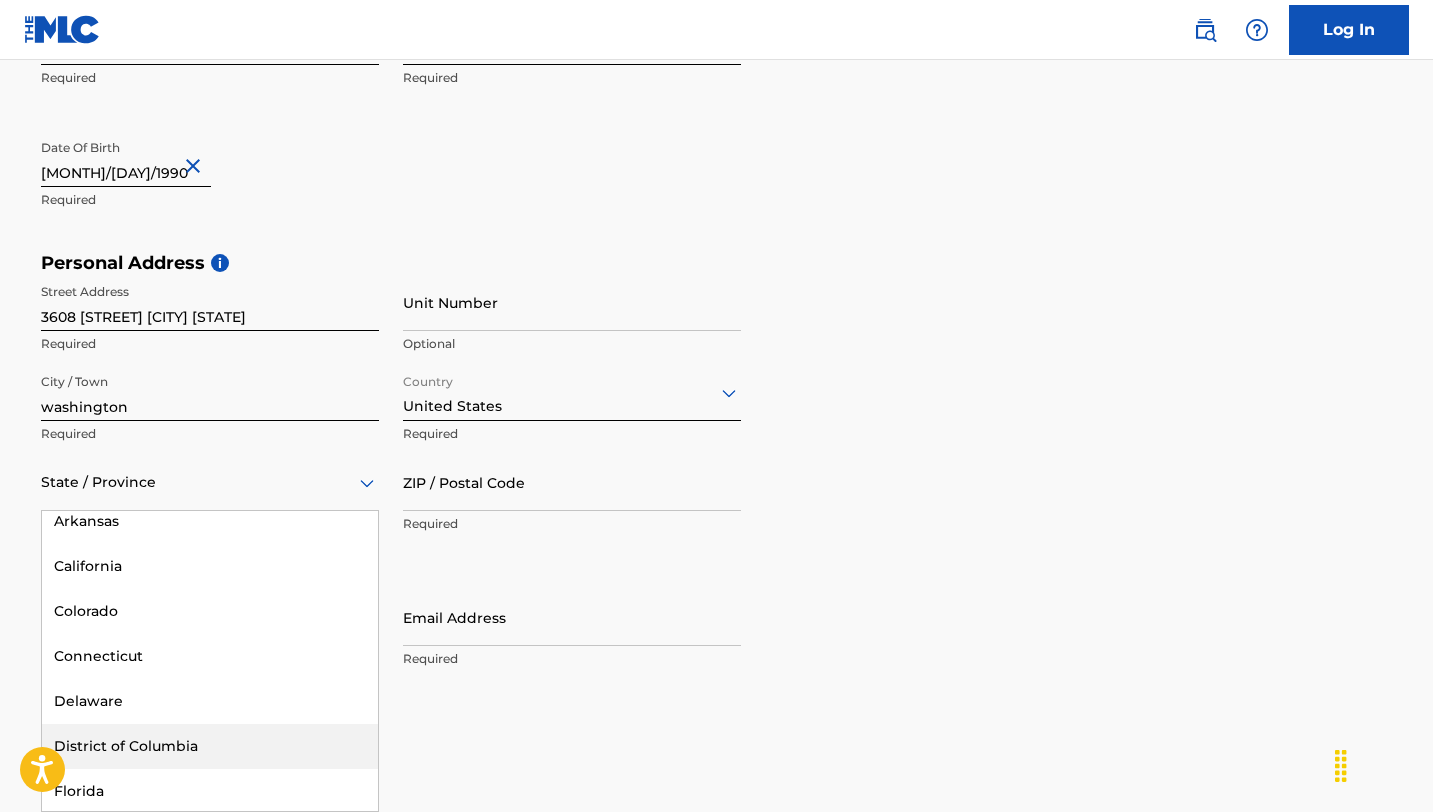 click on "District of Columbia" at bounding box center [210, 746] 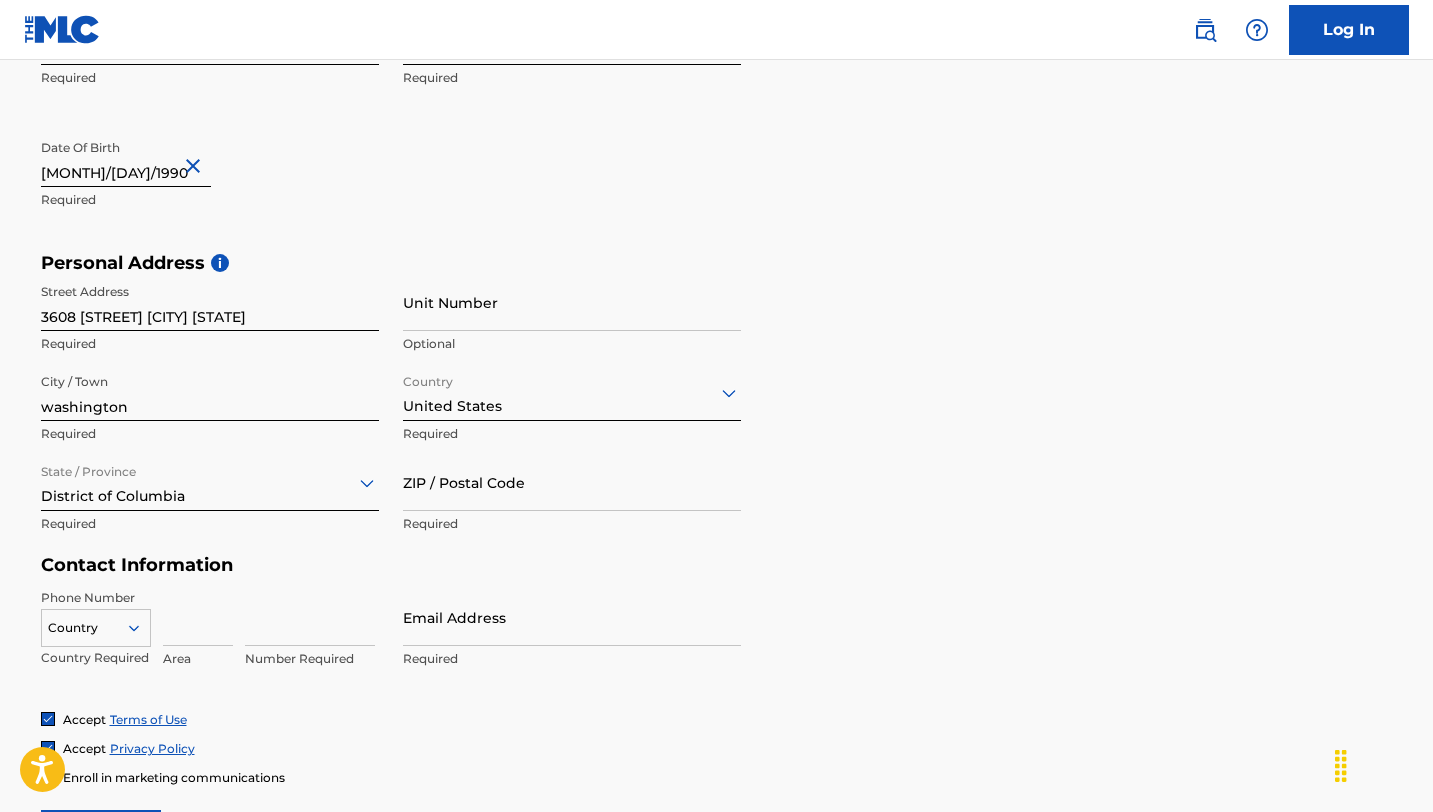click on "ZIP / Postal Code" at bounding box center (572, 482) 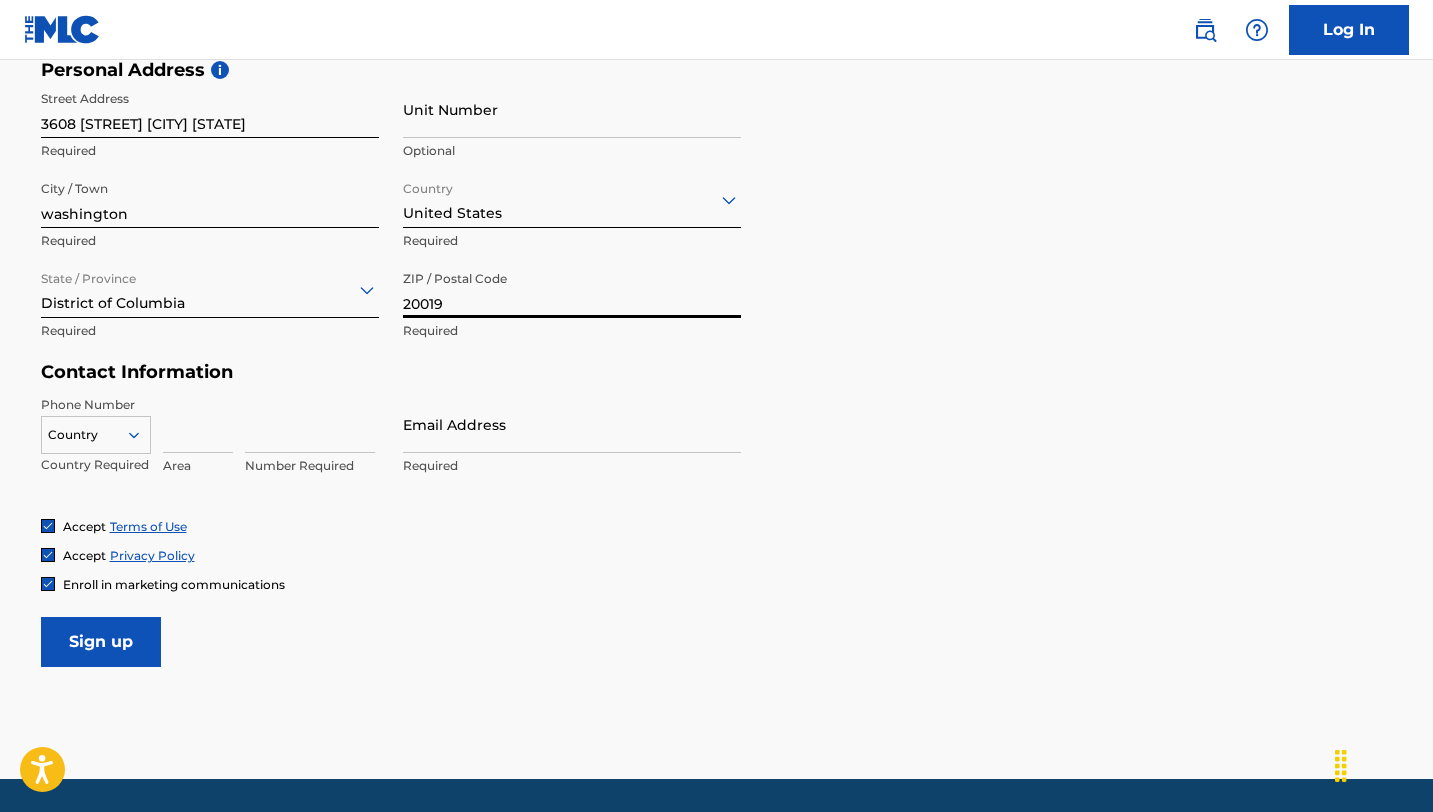 scroll, scrollTop: 690, scrollLeft: 0, axis: vertical 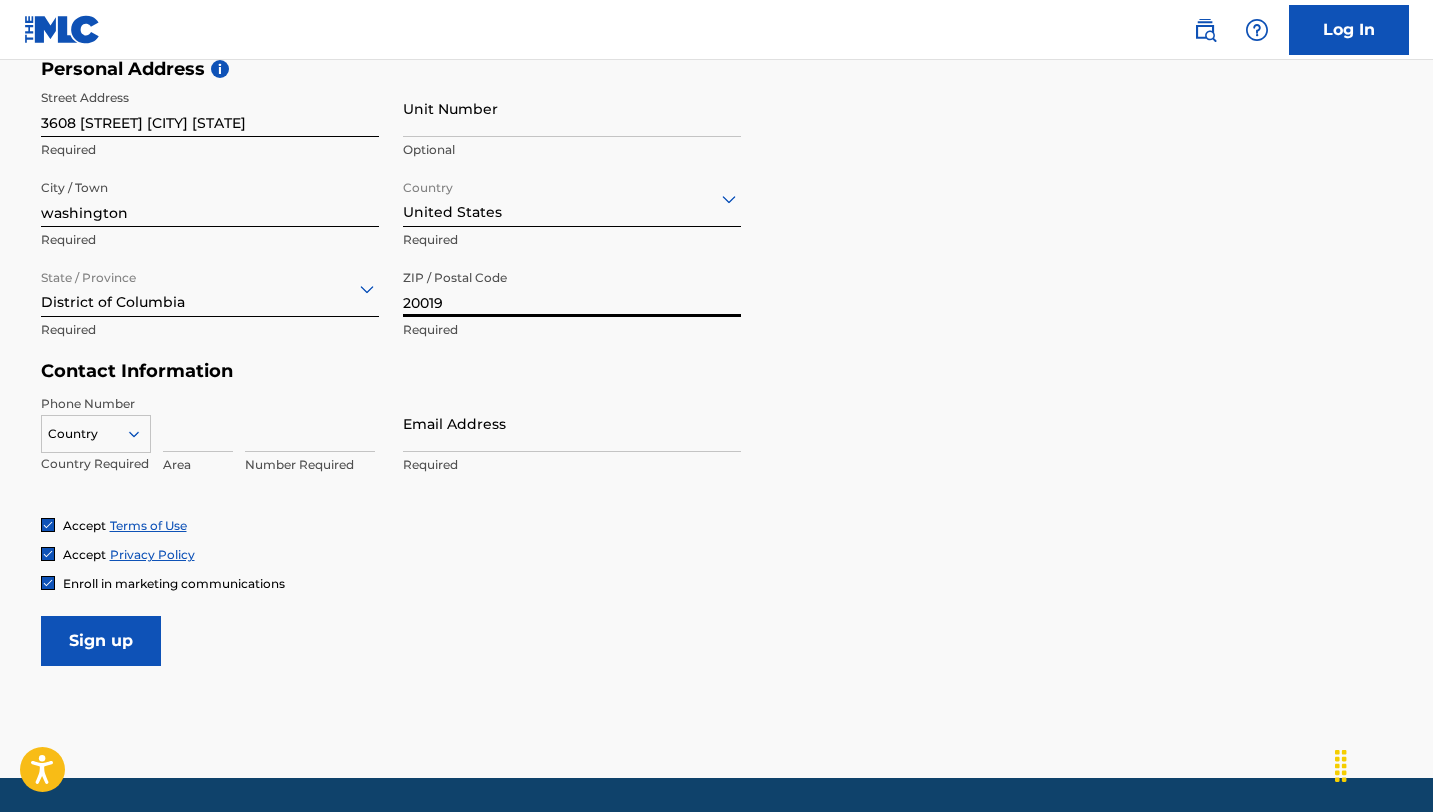 type on "20019" 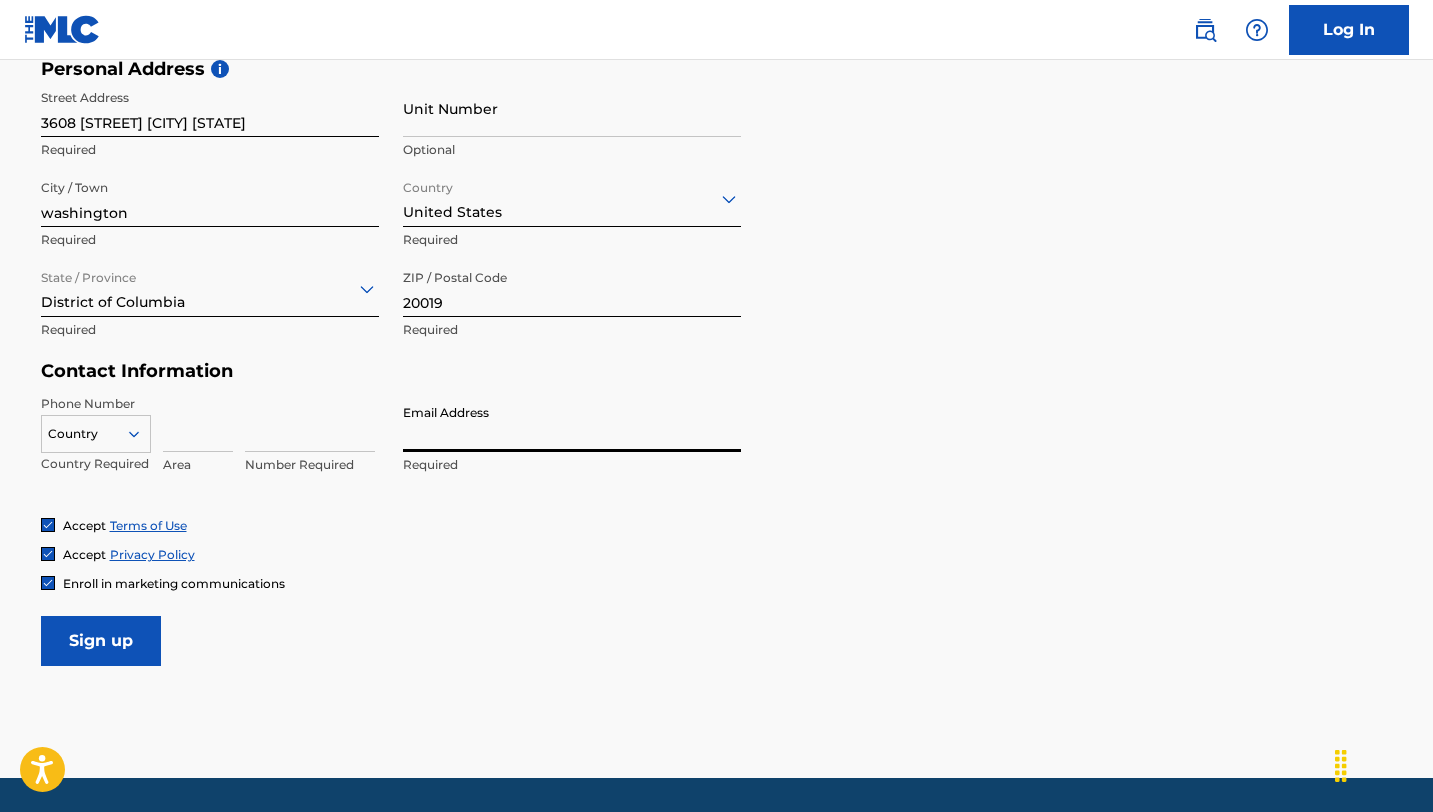 click on "Email Address" at bounding box center (572, 423) 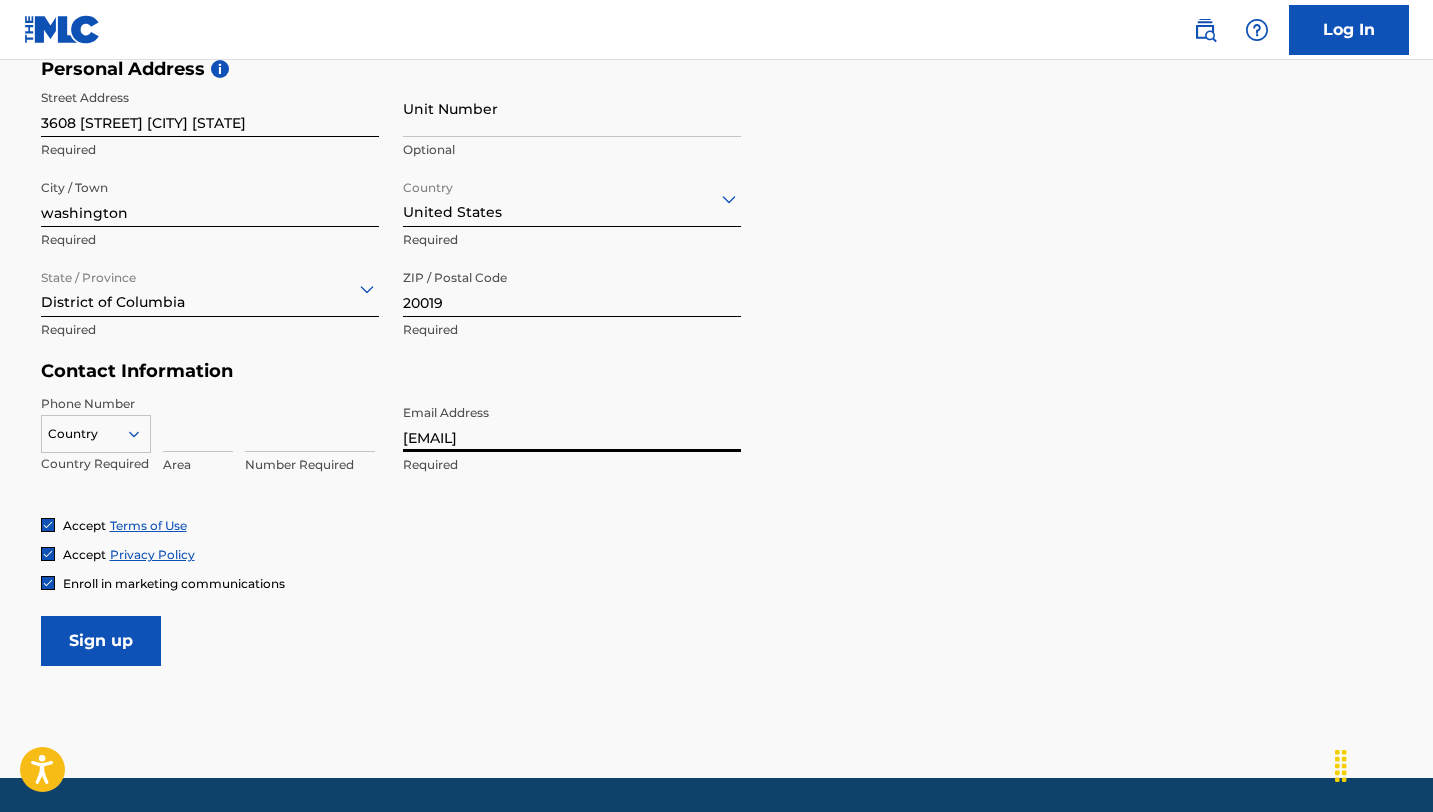 click on "[EMAIL]" at bounding box center (572, 423) 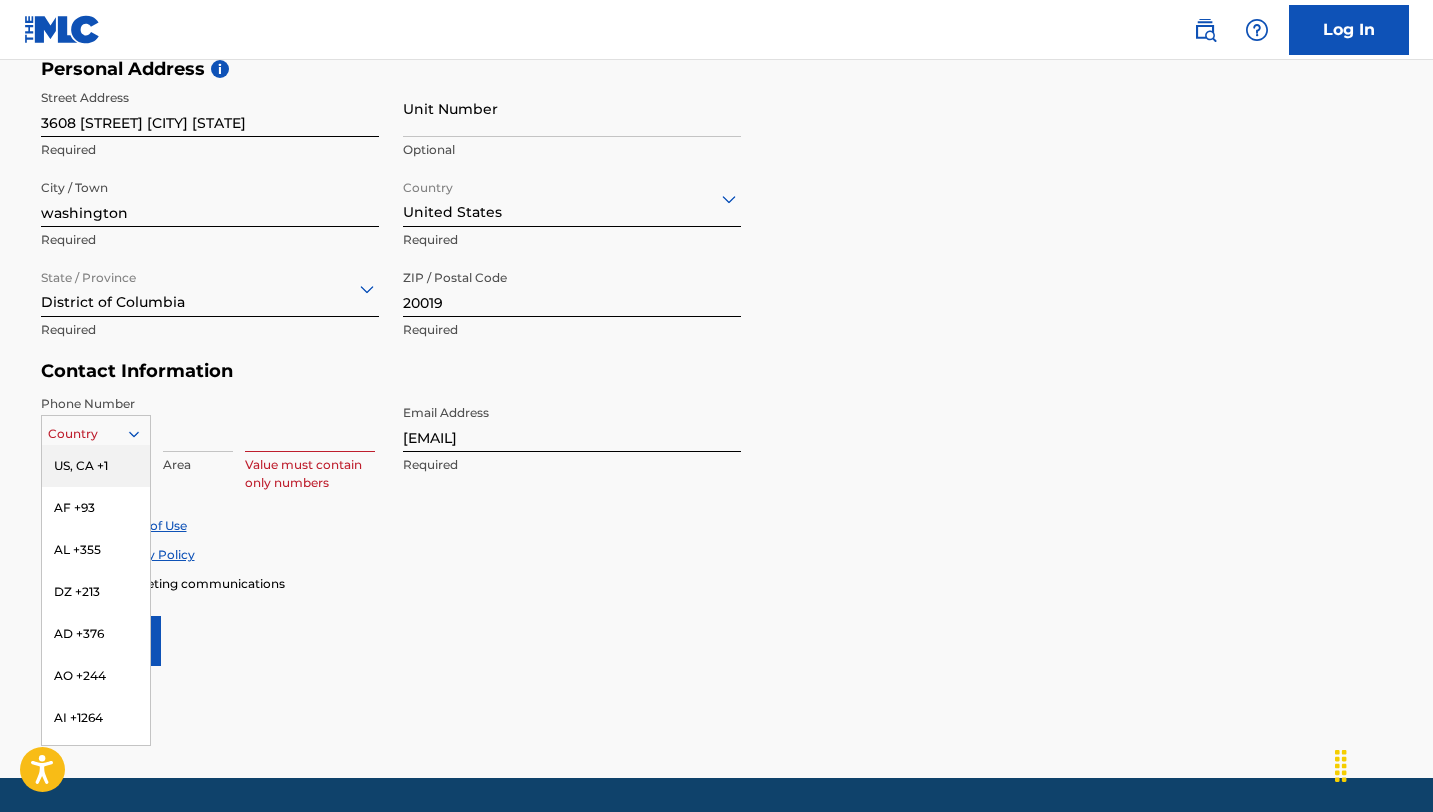 click 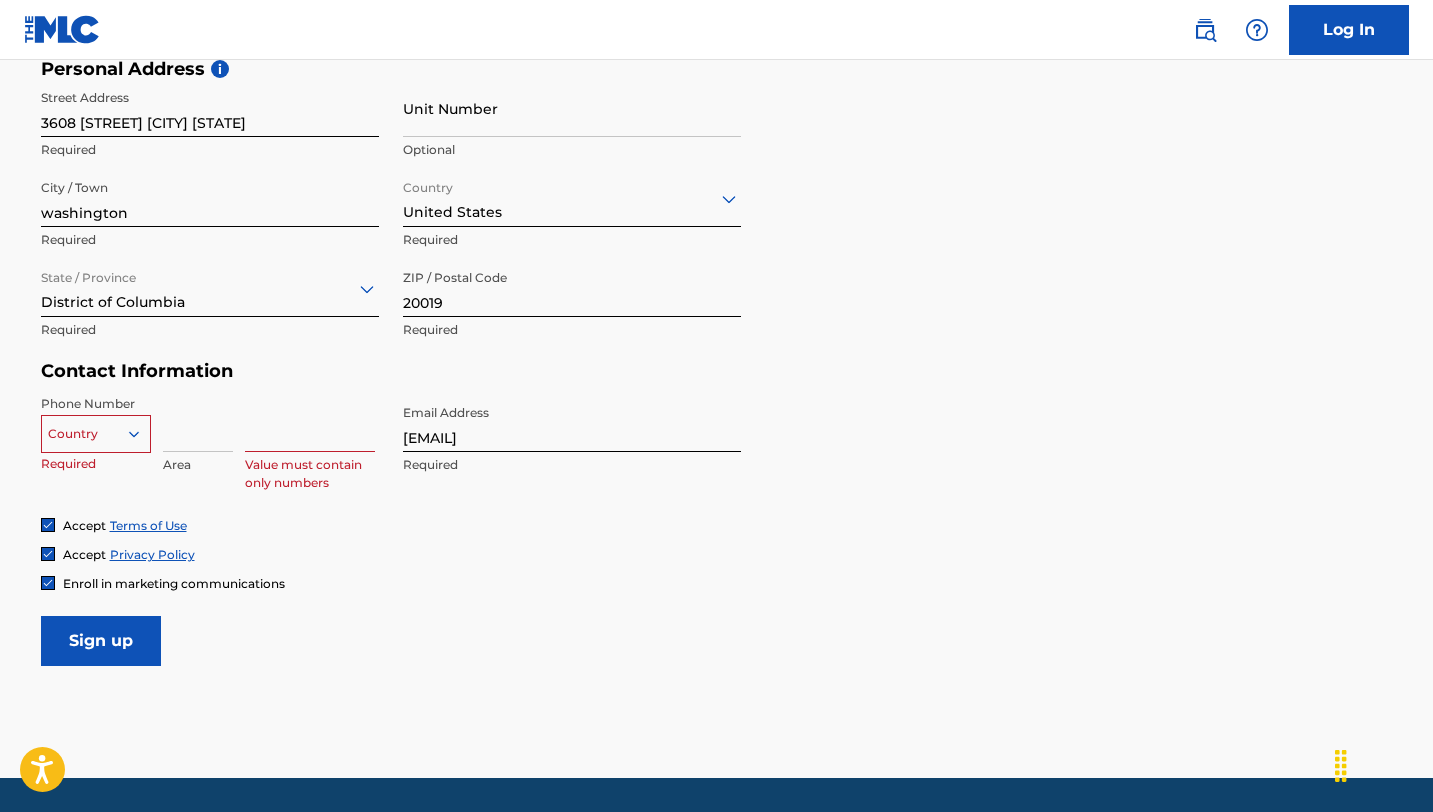 click at bounding box center (198, 423) 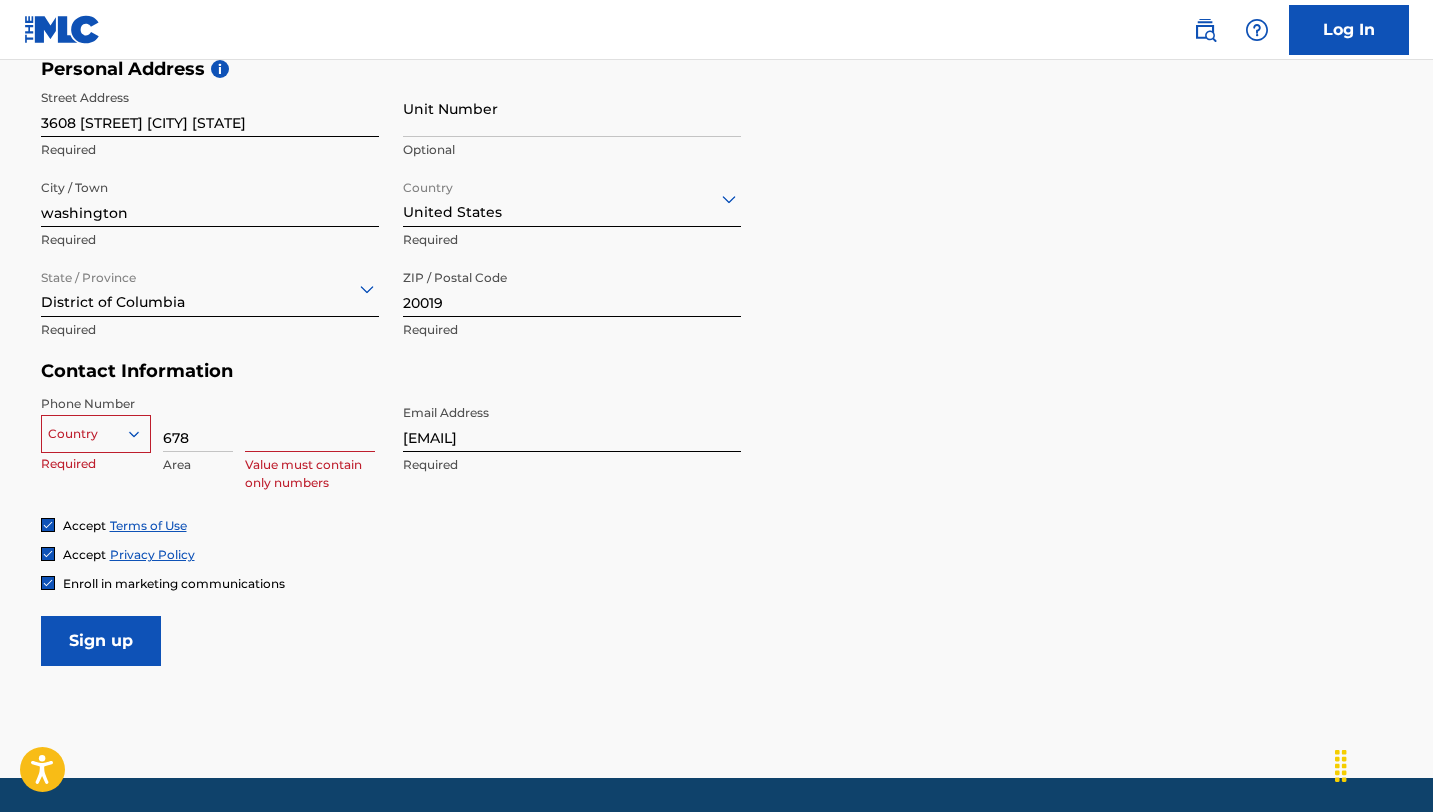 type on "678" 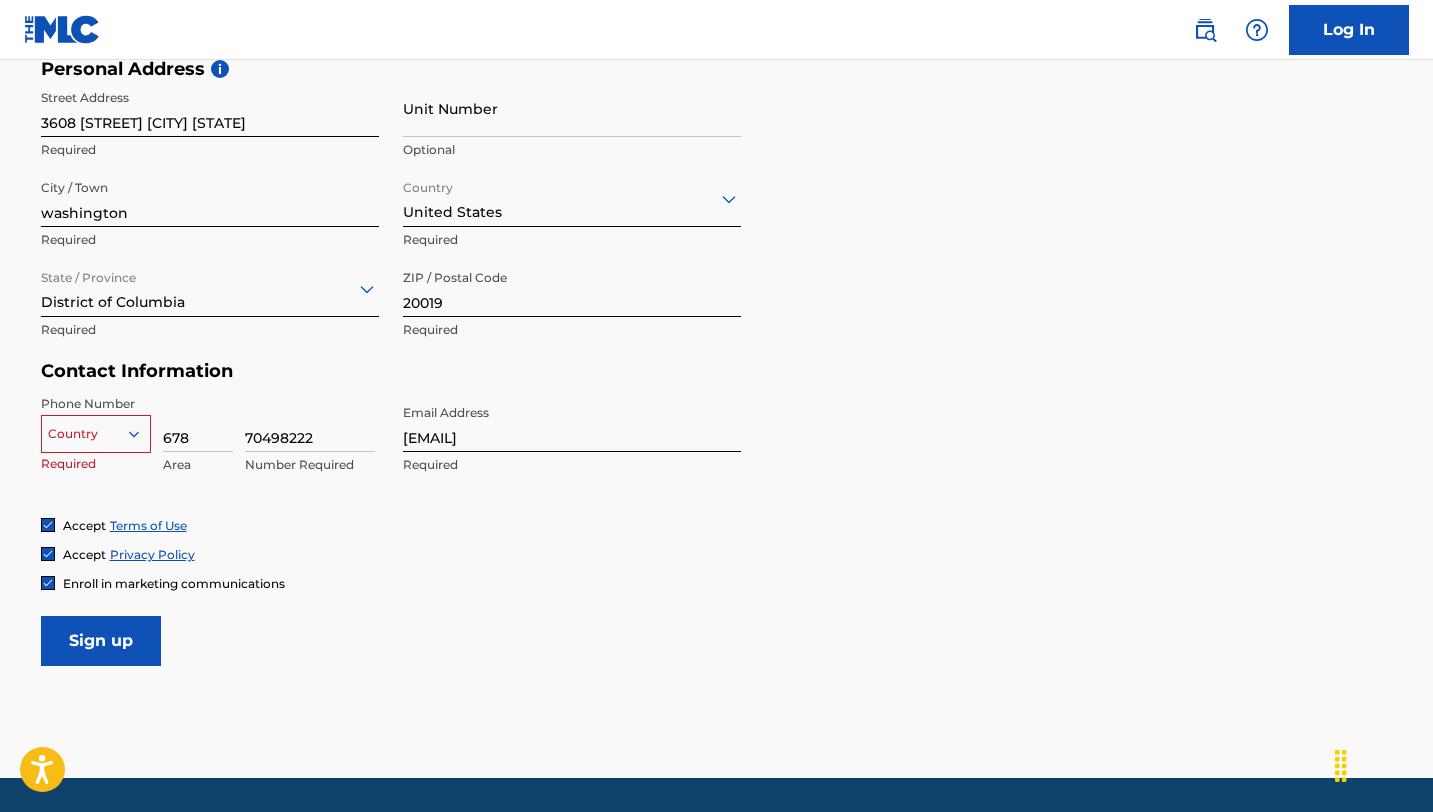 click on "Sign up" at bounding box center (101, 641) 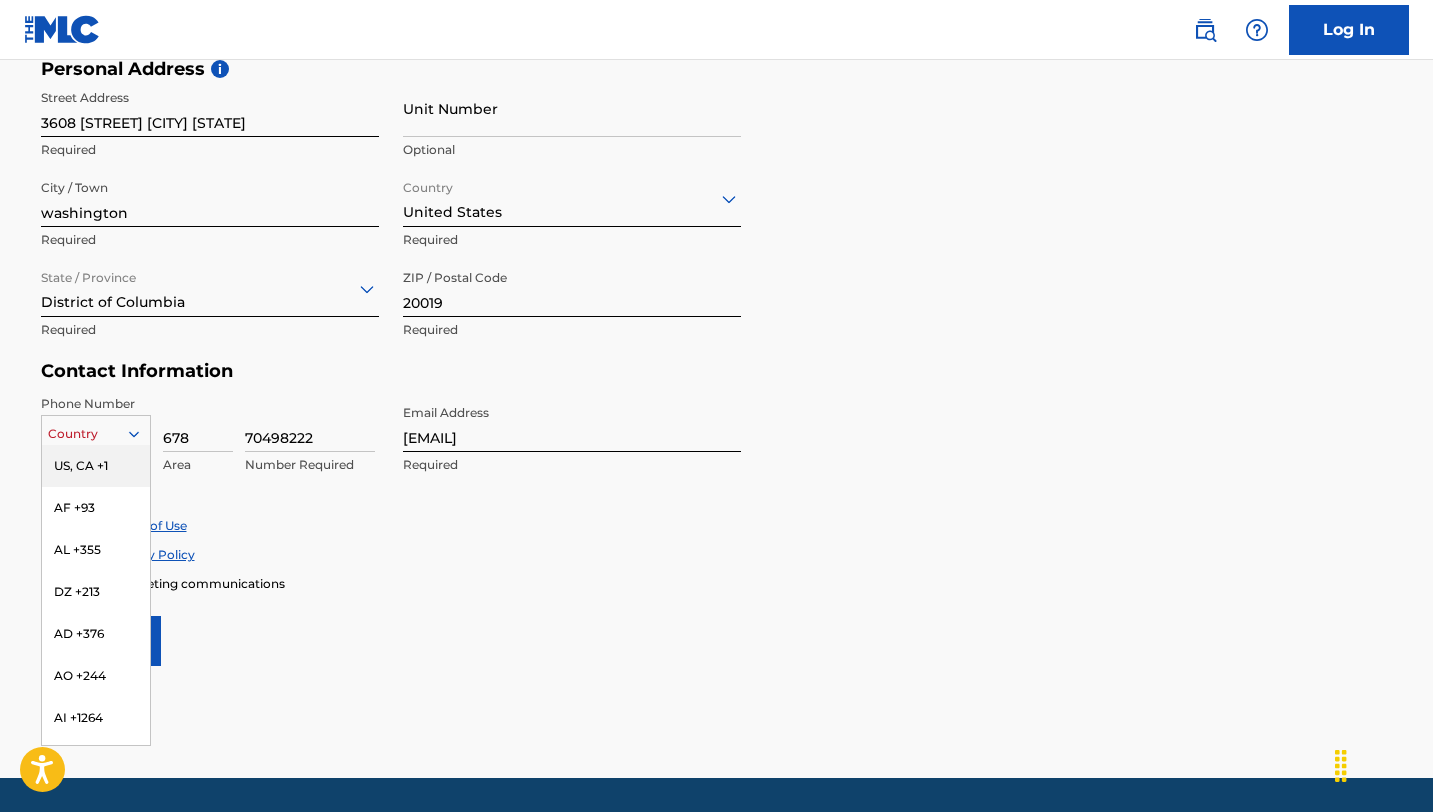 click 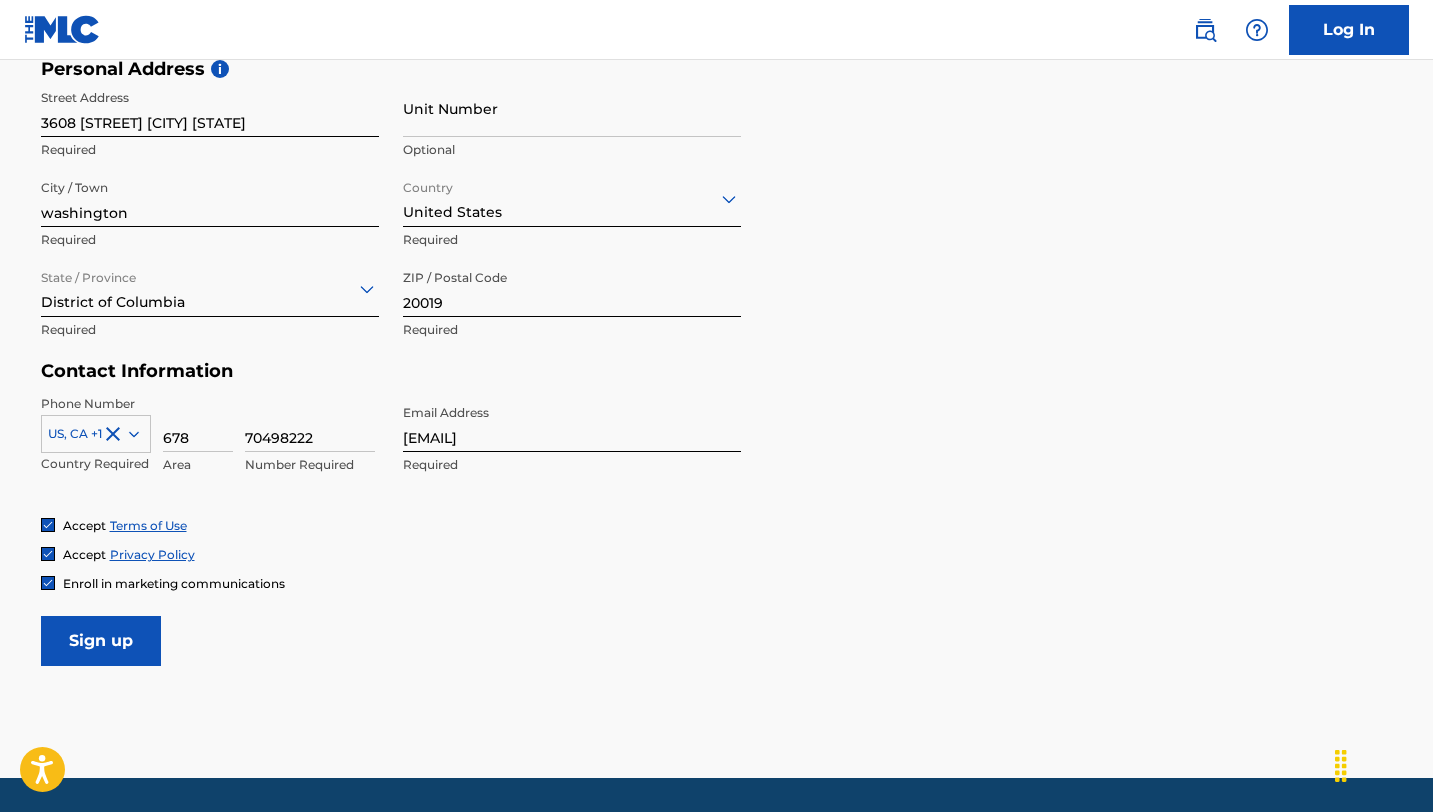 click on "Sign up" at bounding box center [101, 641] 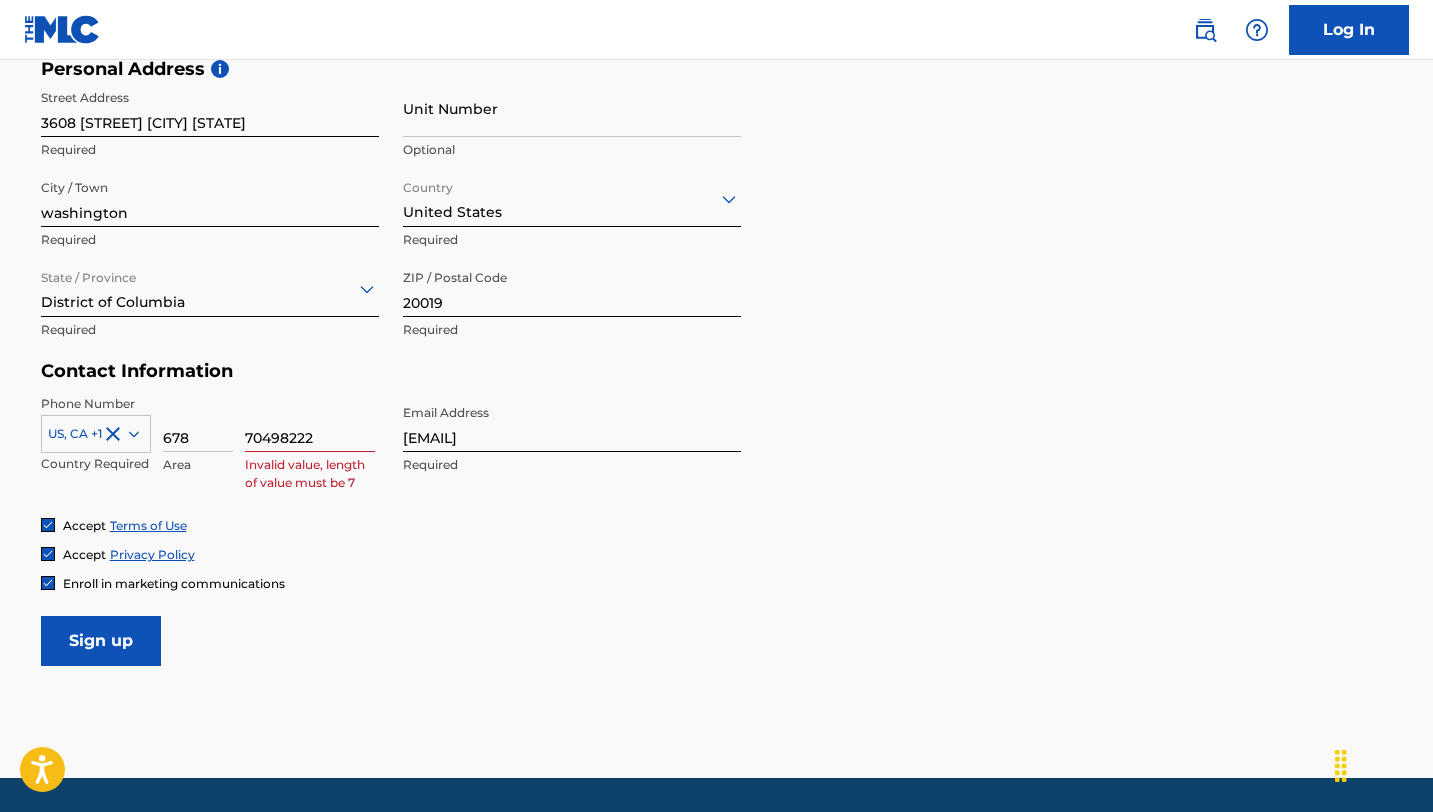 click on "70498222" at bounding box center [310, 423] 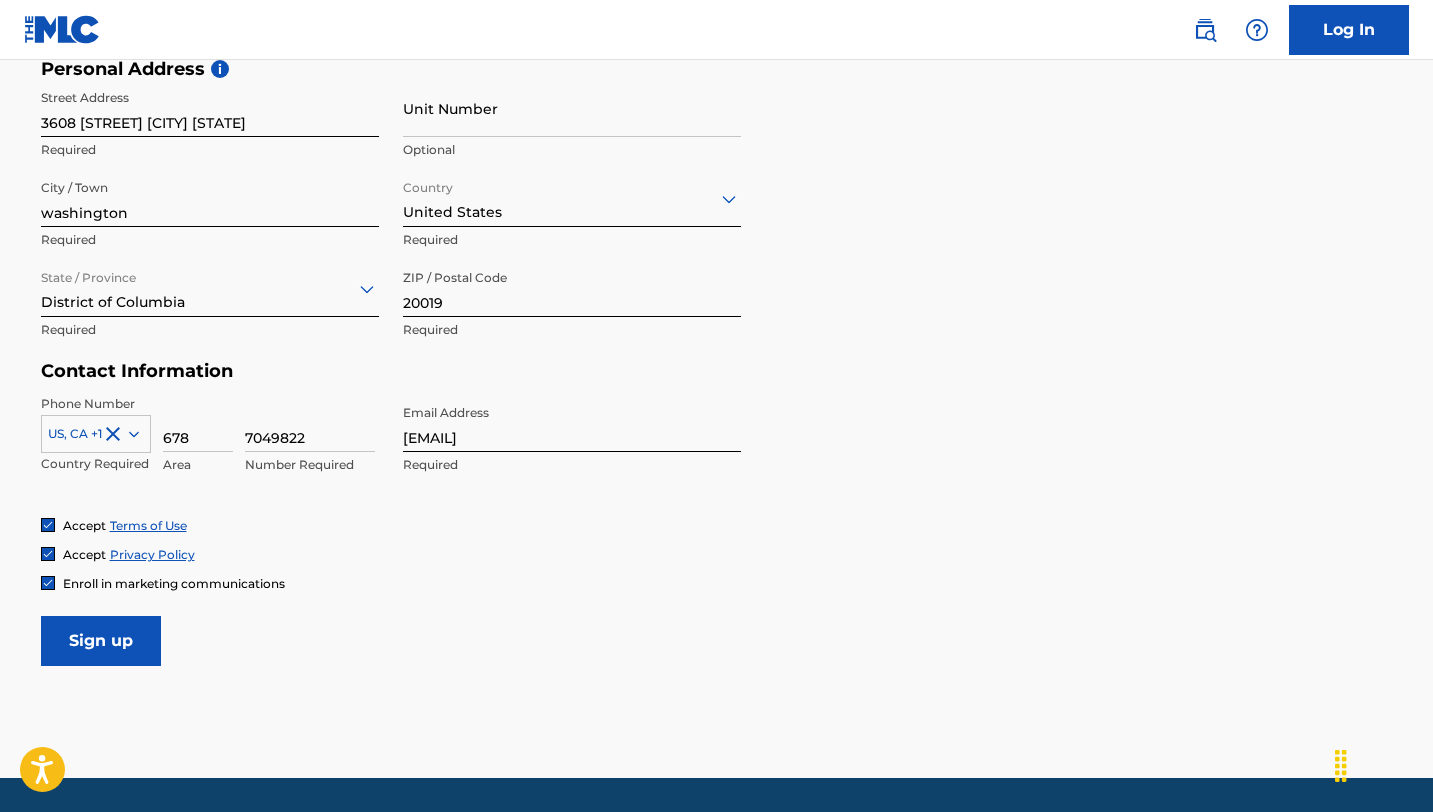 type on "7049822" 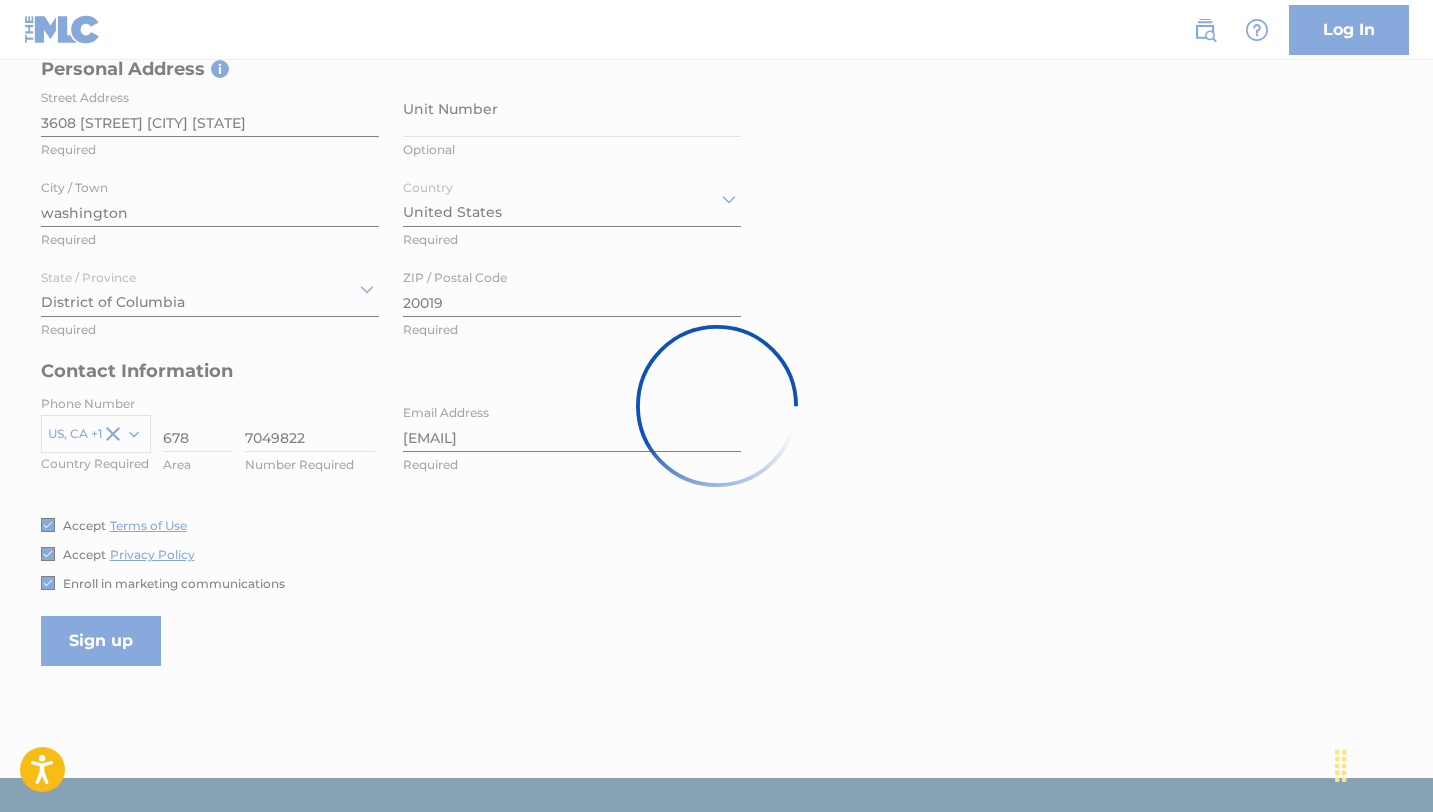 scroll, scrollTop: 0, scrollLeft: 0, axis: both 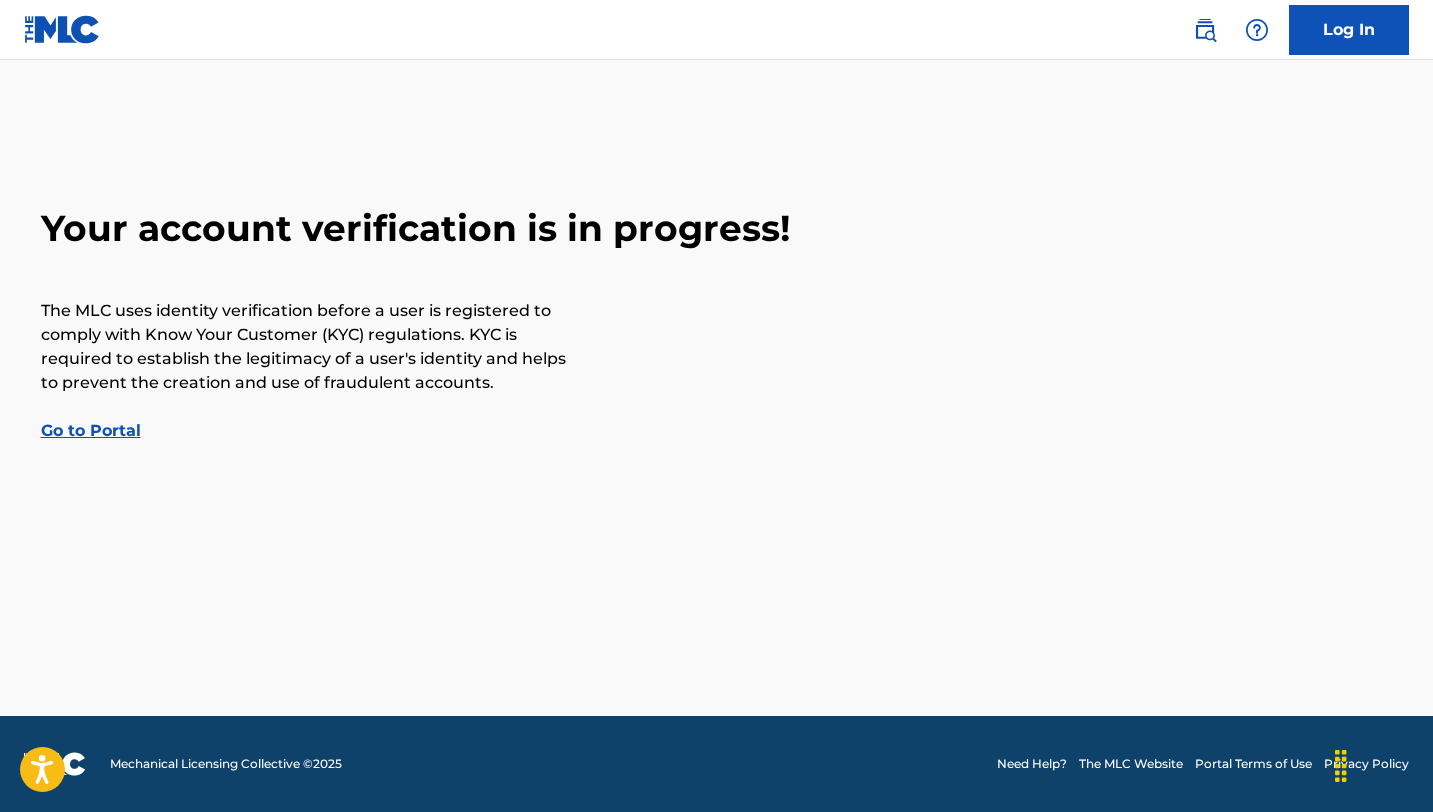 click on "Go to Portal" at bounding box center [91, 430] 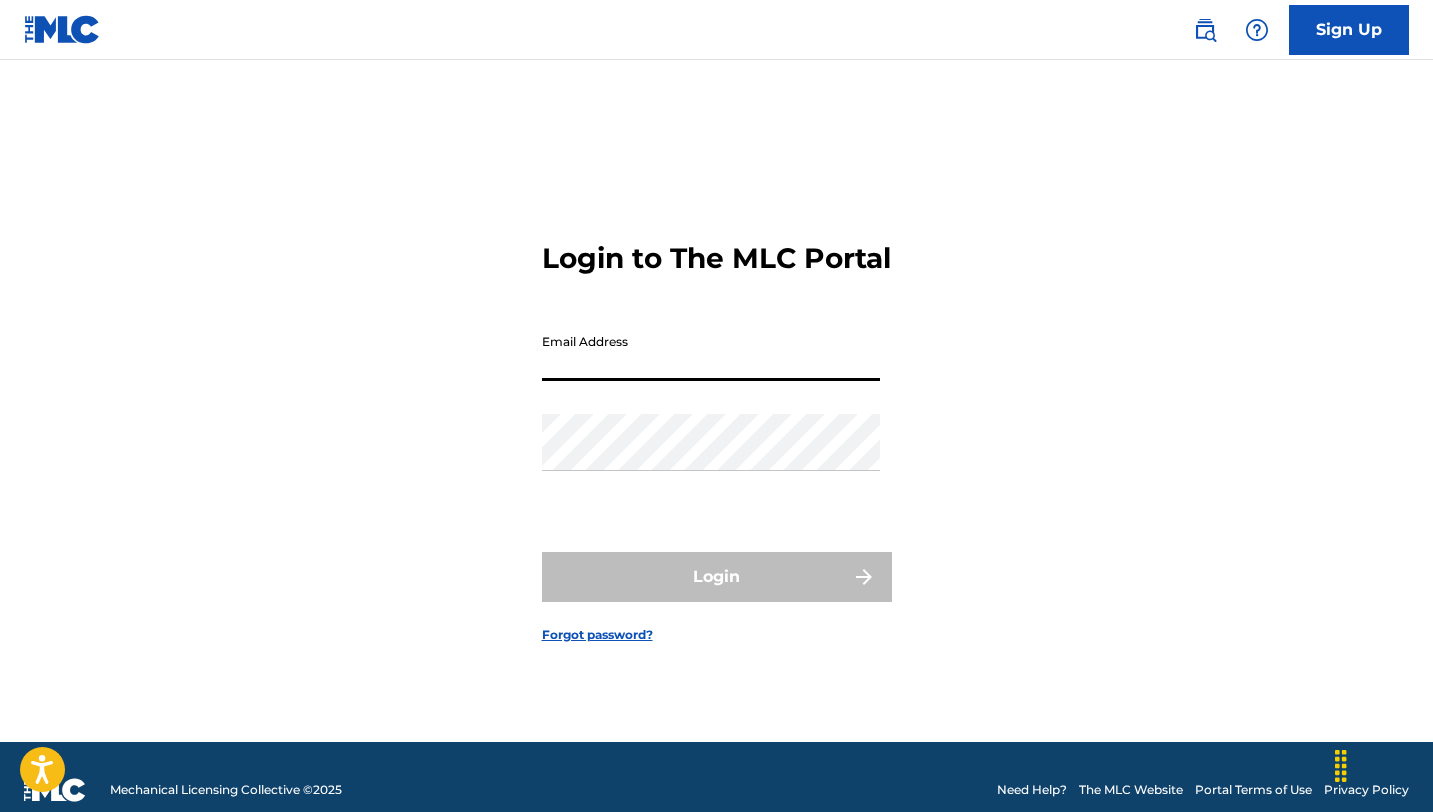 click on "Email Address" at bounding box center [711, 352] 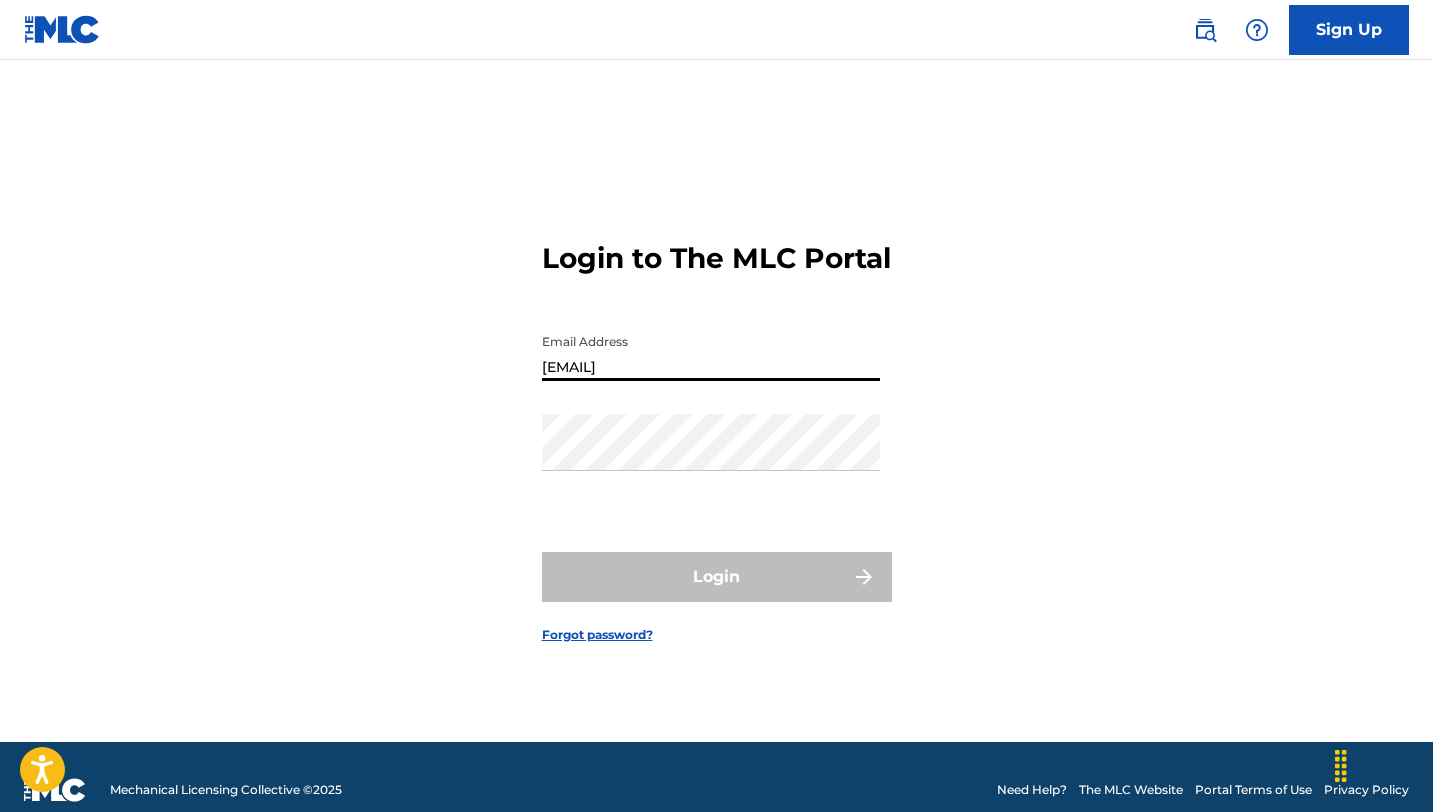 type on "[EMAIL]" 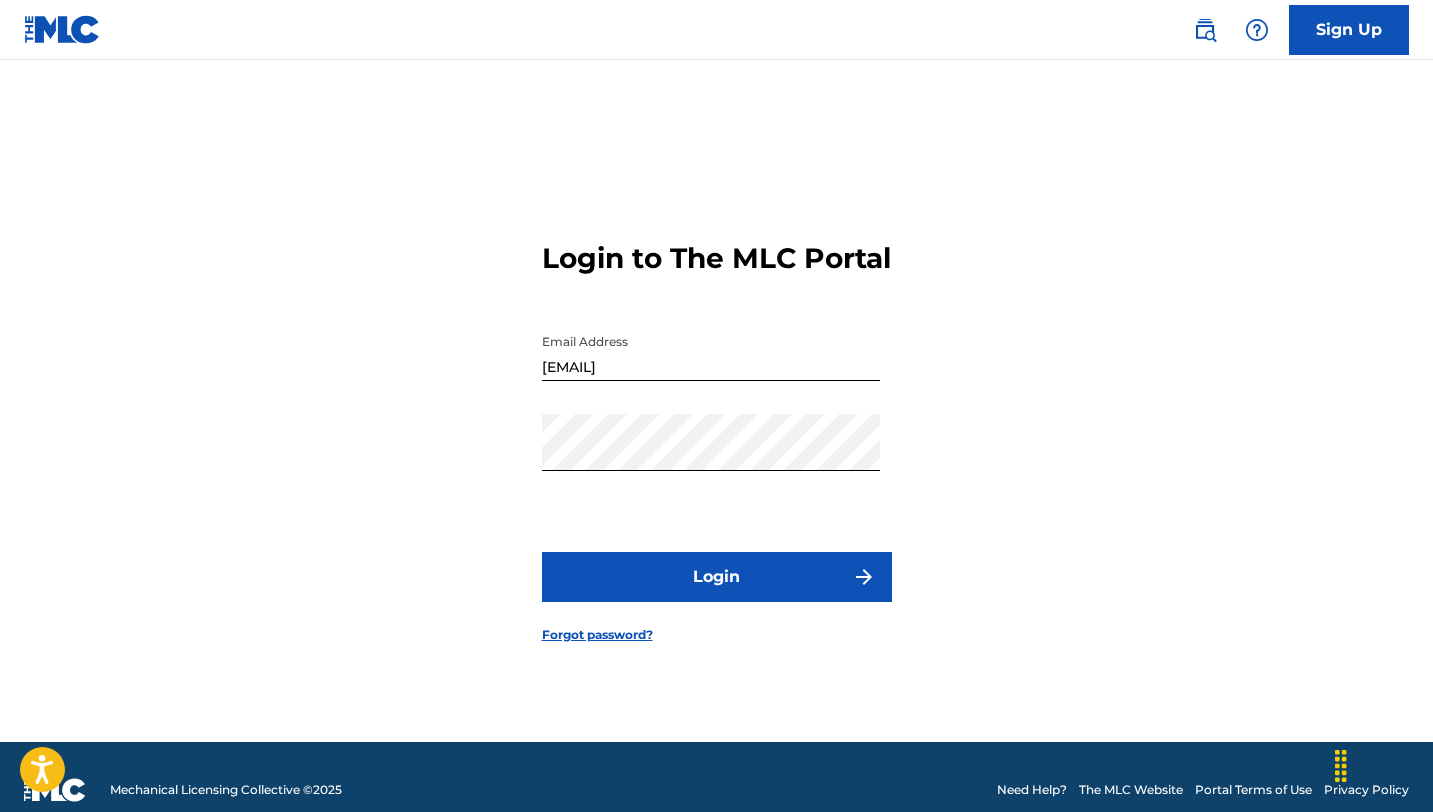 click on "Login" at bounding box center (717, 577) 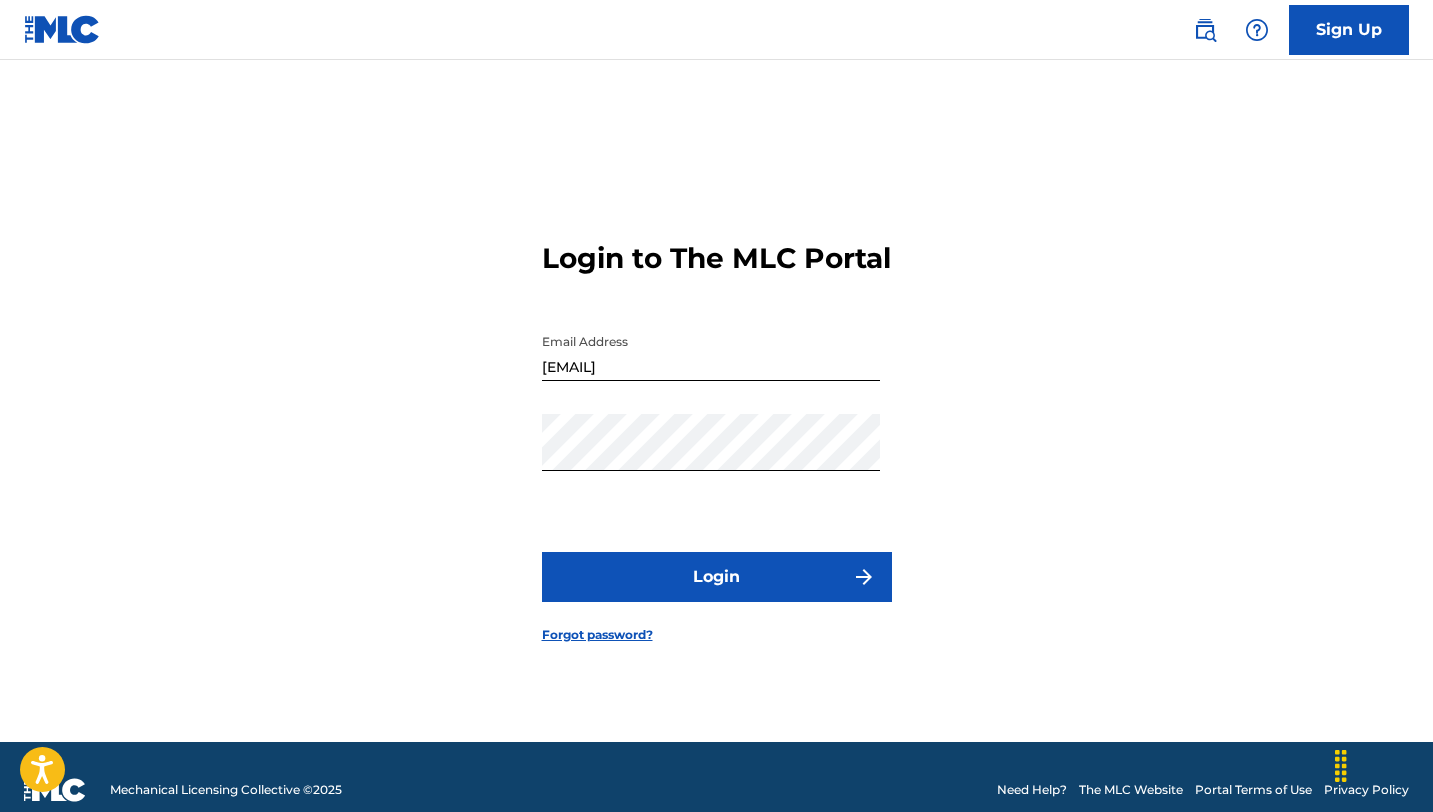 click on "Login" at bounding box center [717, 577] 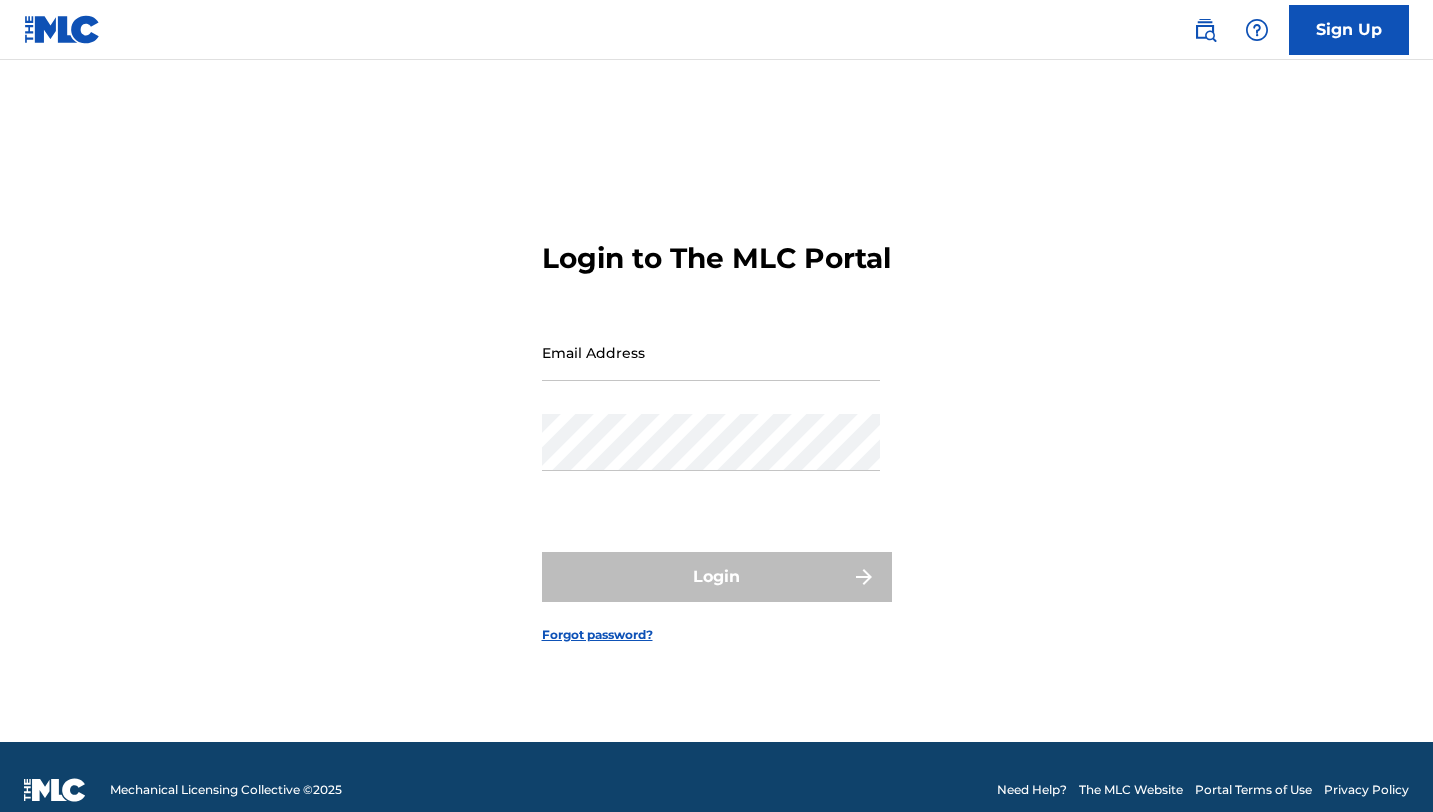 scroll, scrollTop: 0, scrollLeft: 0, axis: both 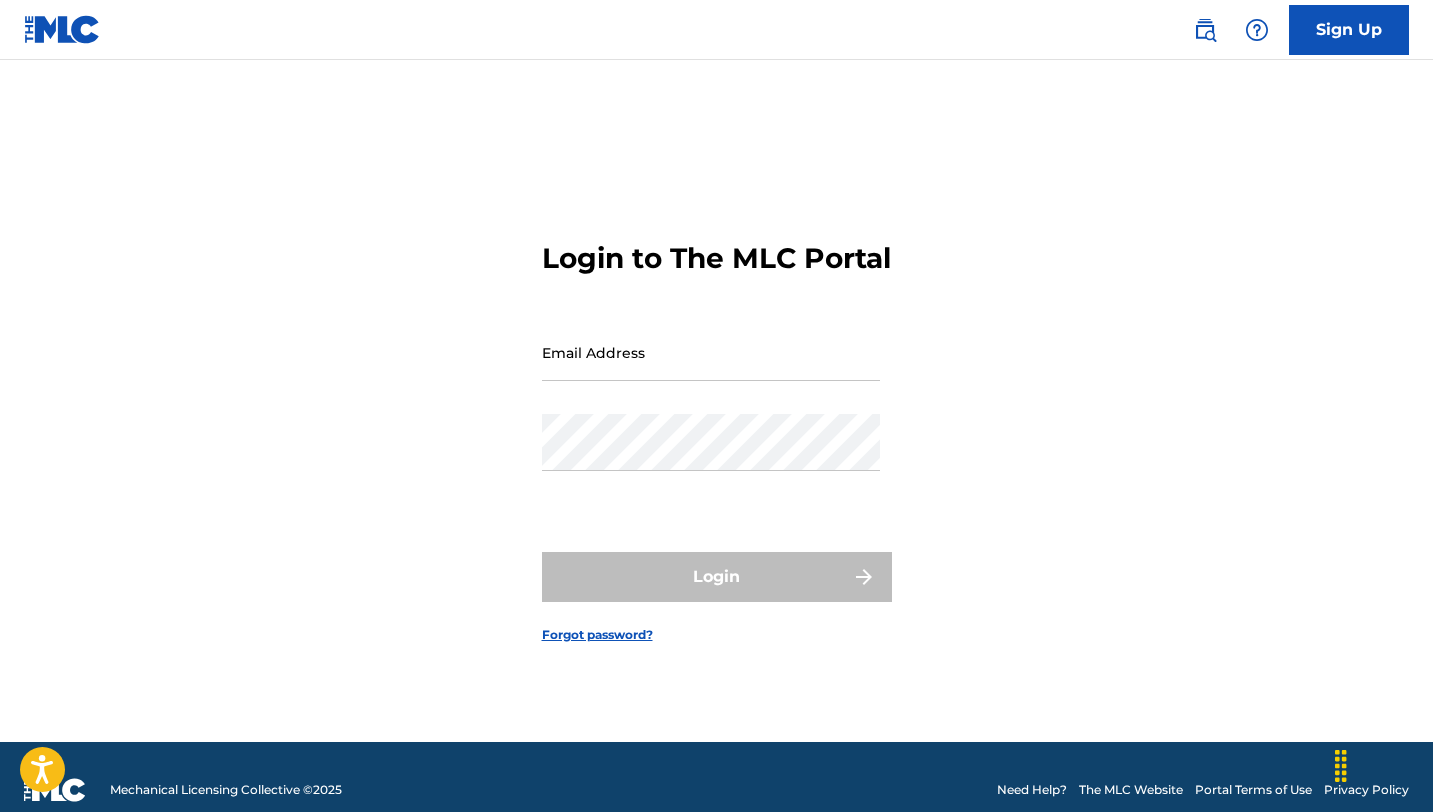click on "Email Address" at bounding box center (711, 352) 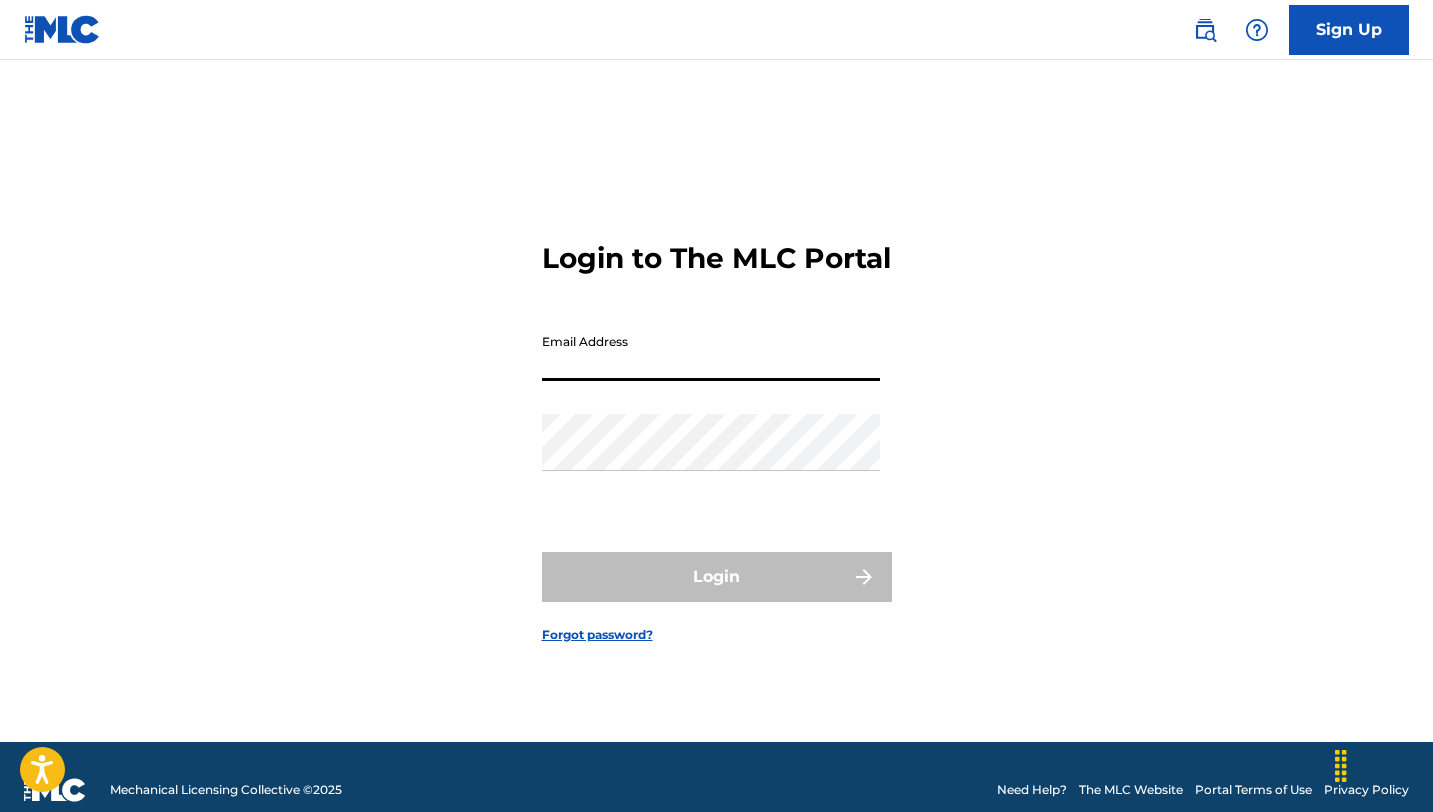 type on "[EMAIL]" 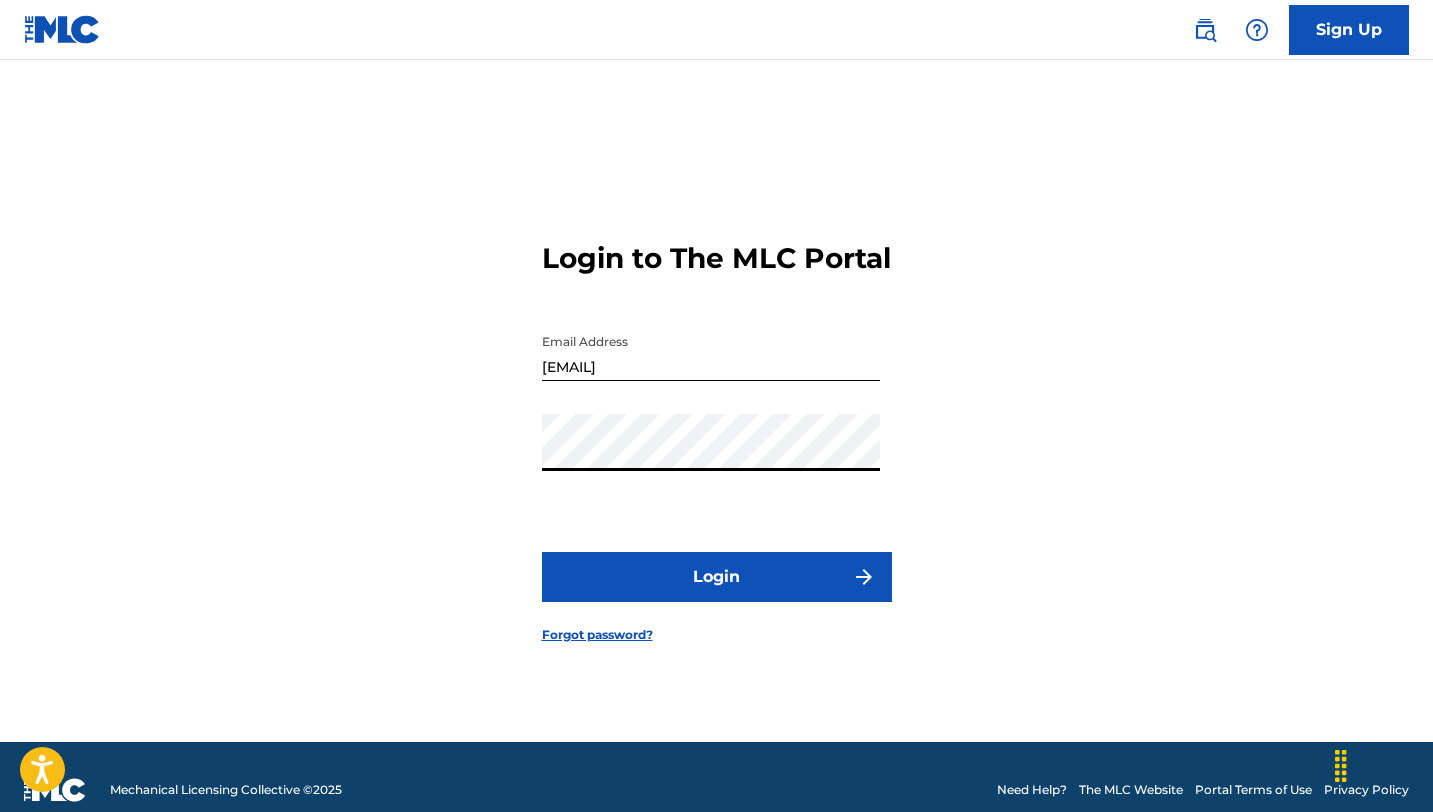 click on "Login" at bounding box center [717, 577] 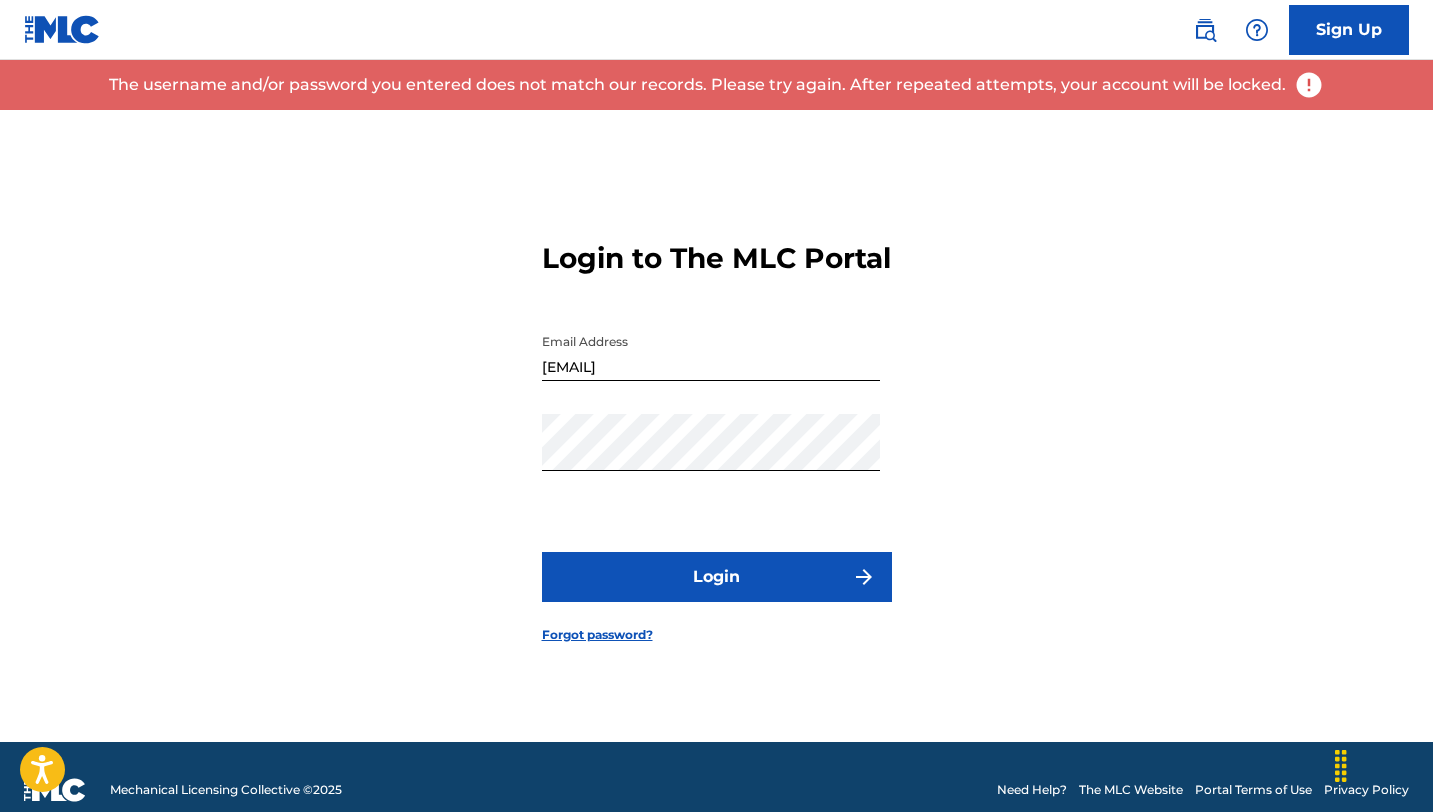 click at bounding box center (62, 29) 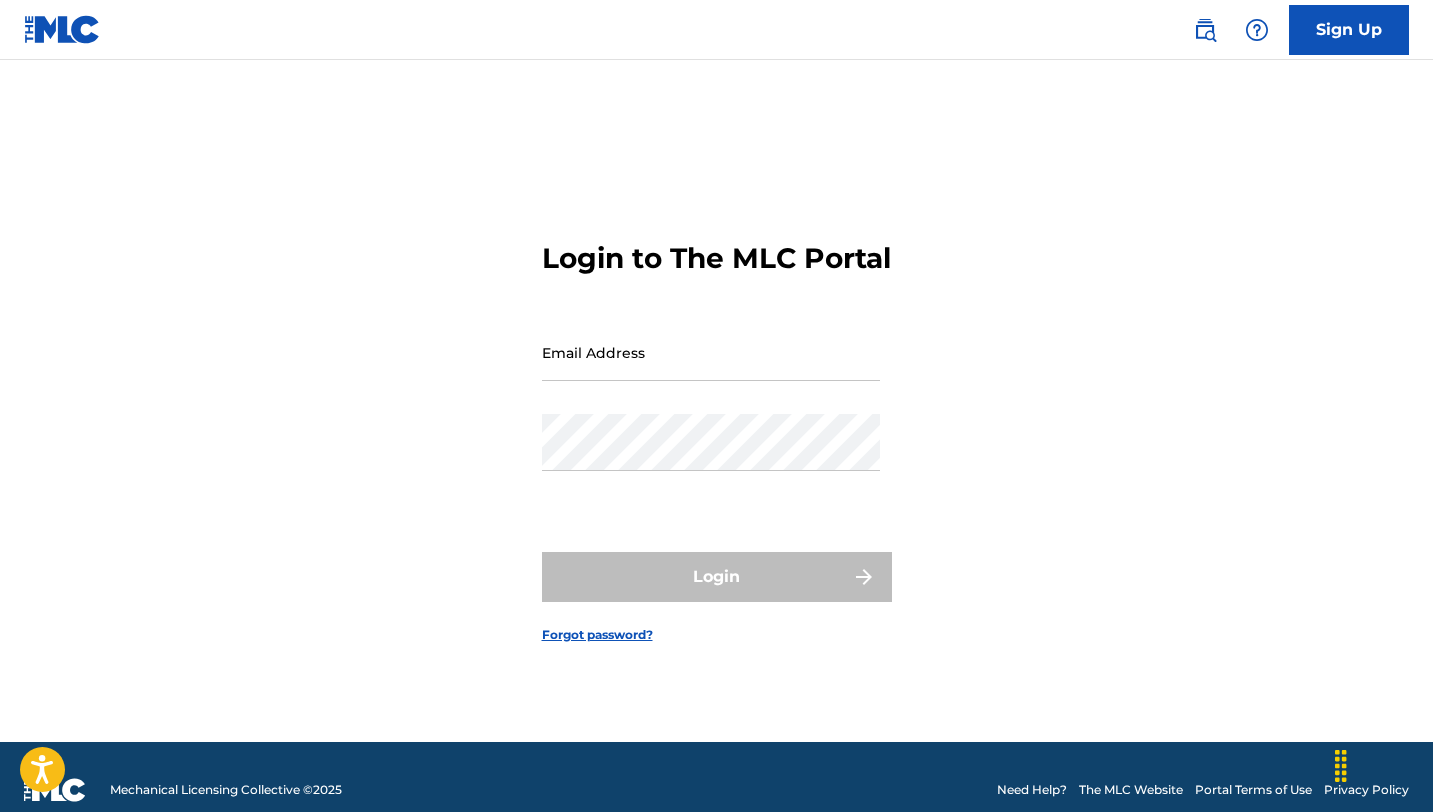 click at bounding box center (62, 29) 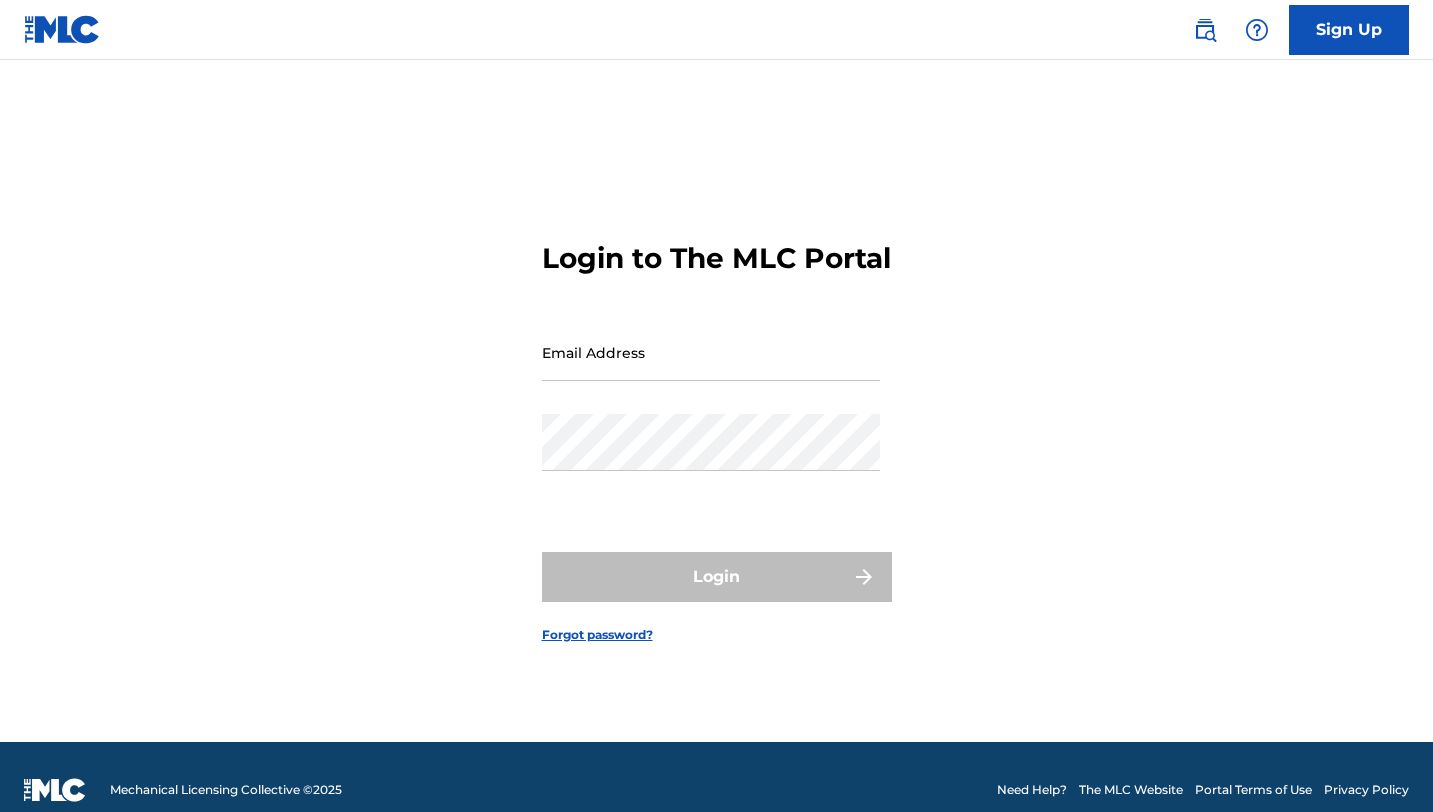 scroll, scrollTop: 0, scrollLeft: 0, axis: both 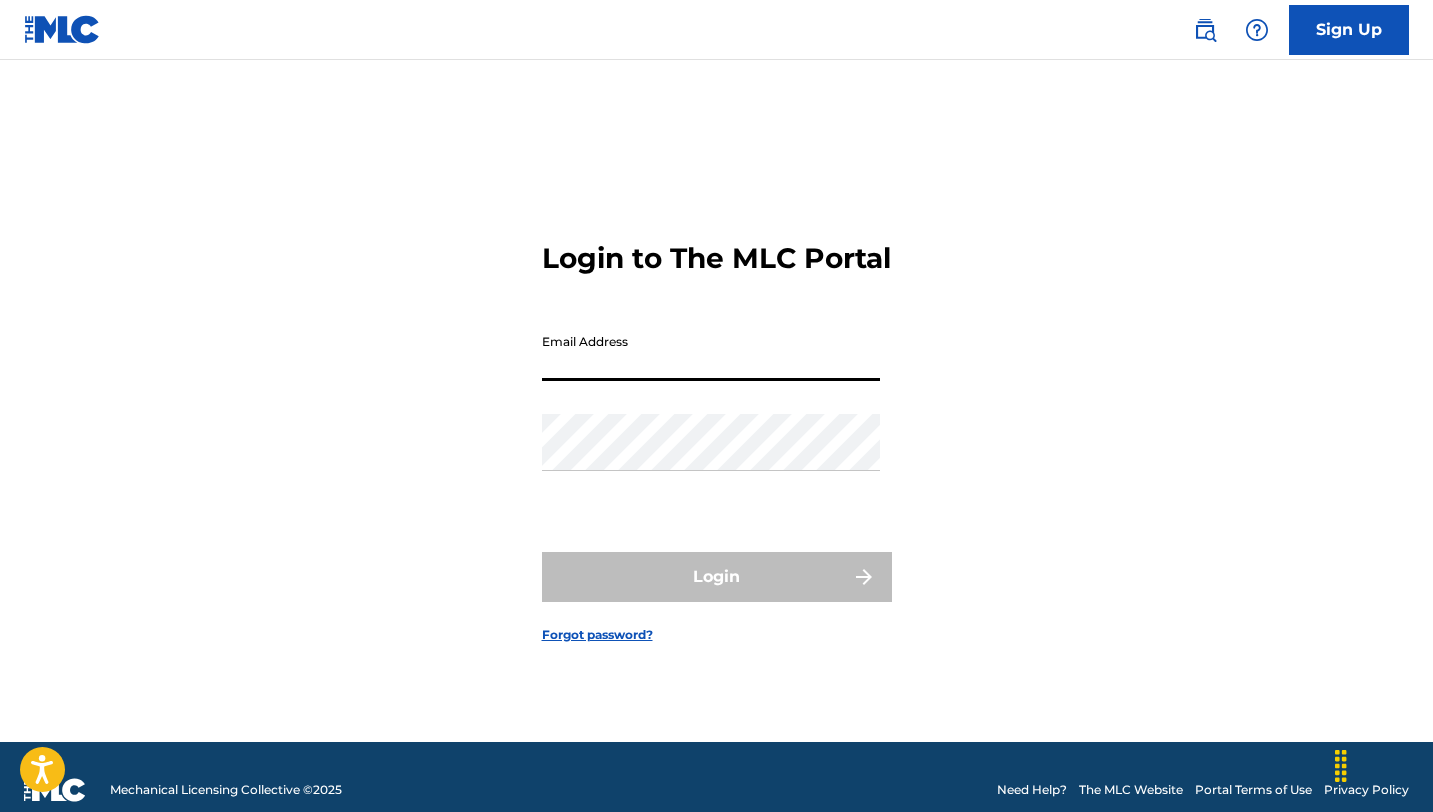 click on "Email Address" at bounding box center (711, 352) 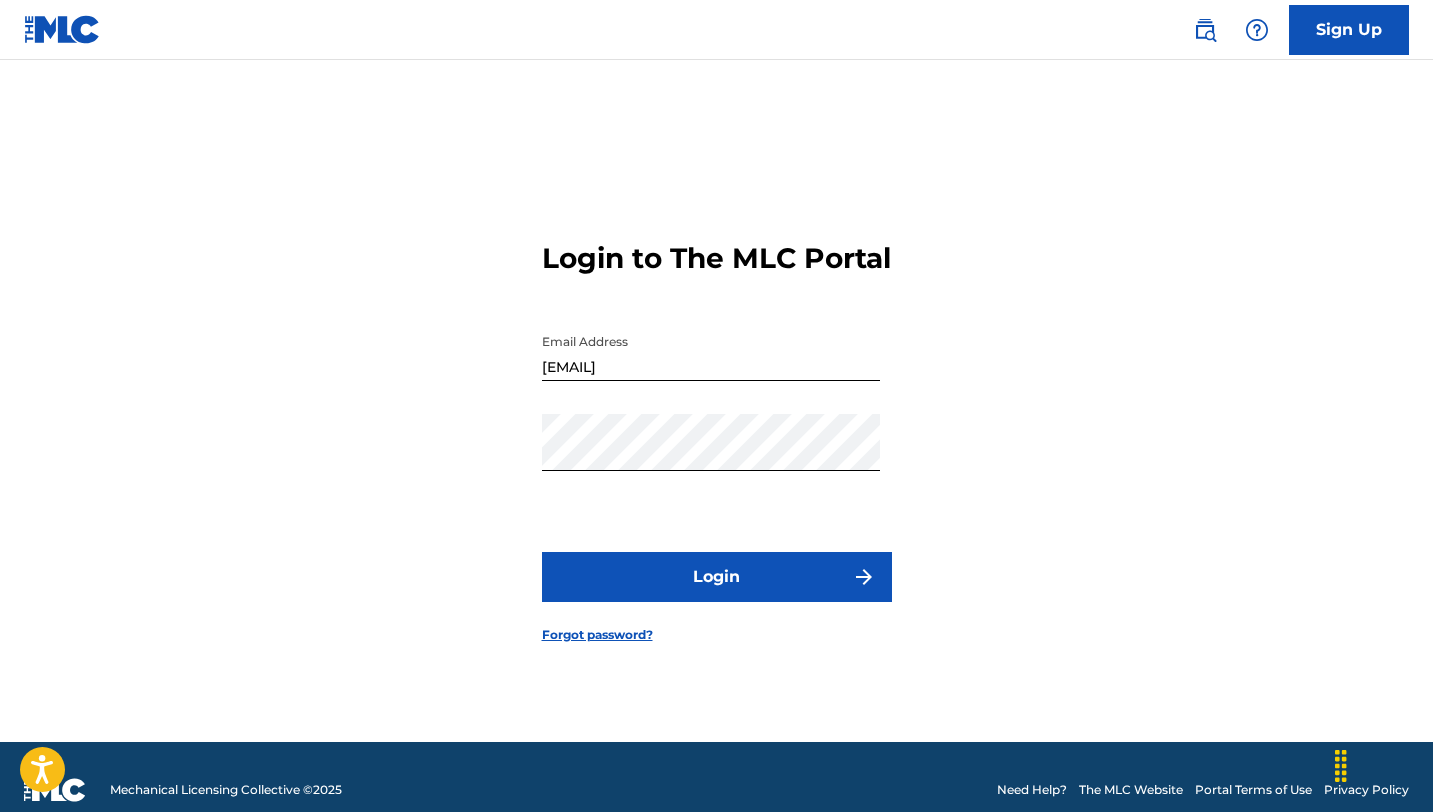 click on "Login" at bounding box center (717, 577) 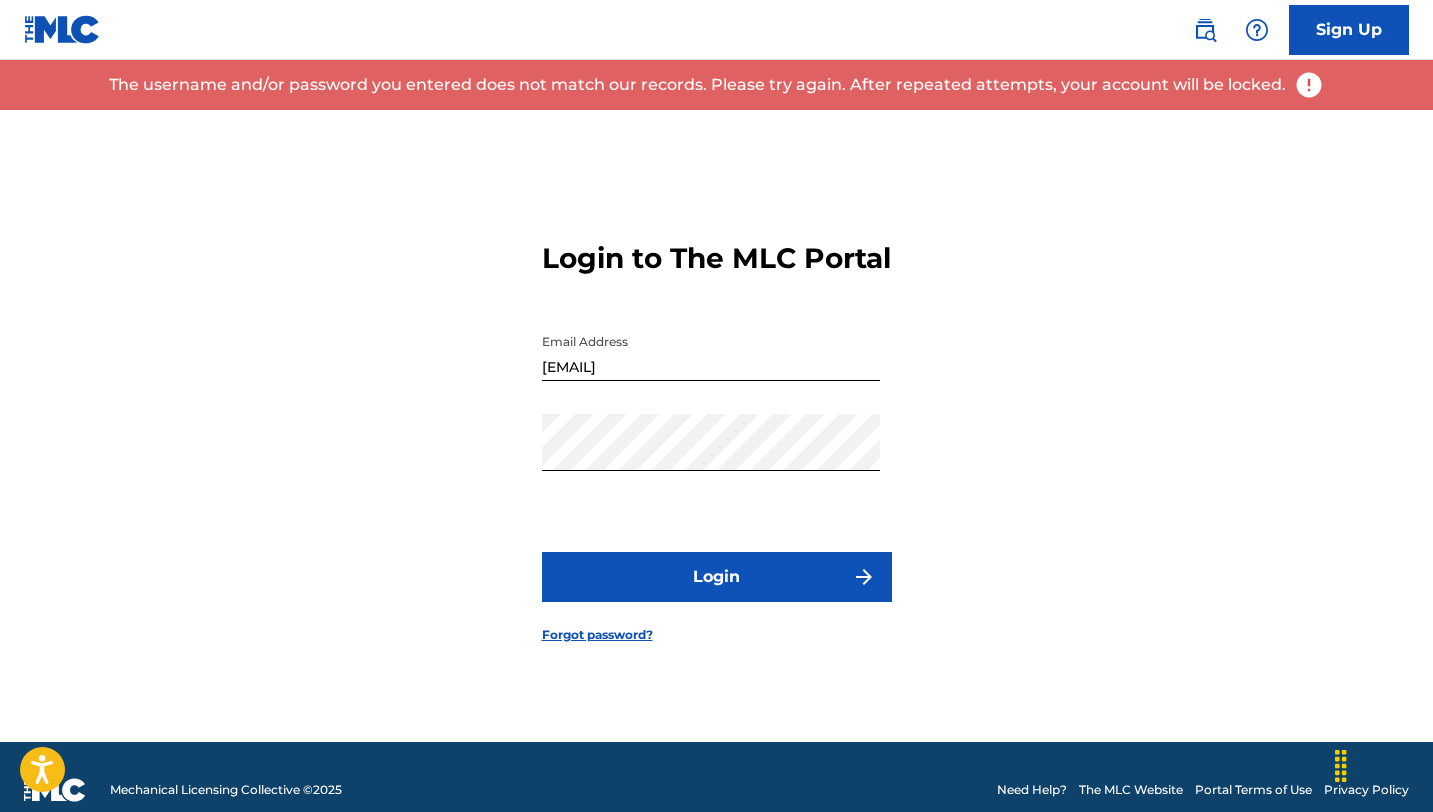 click on "Login" at bounding box center (717, 577) 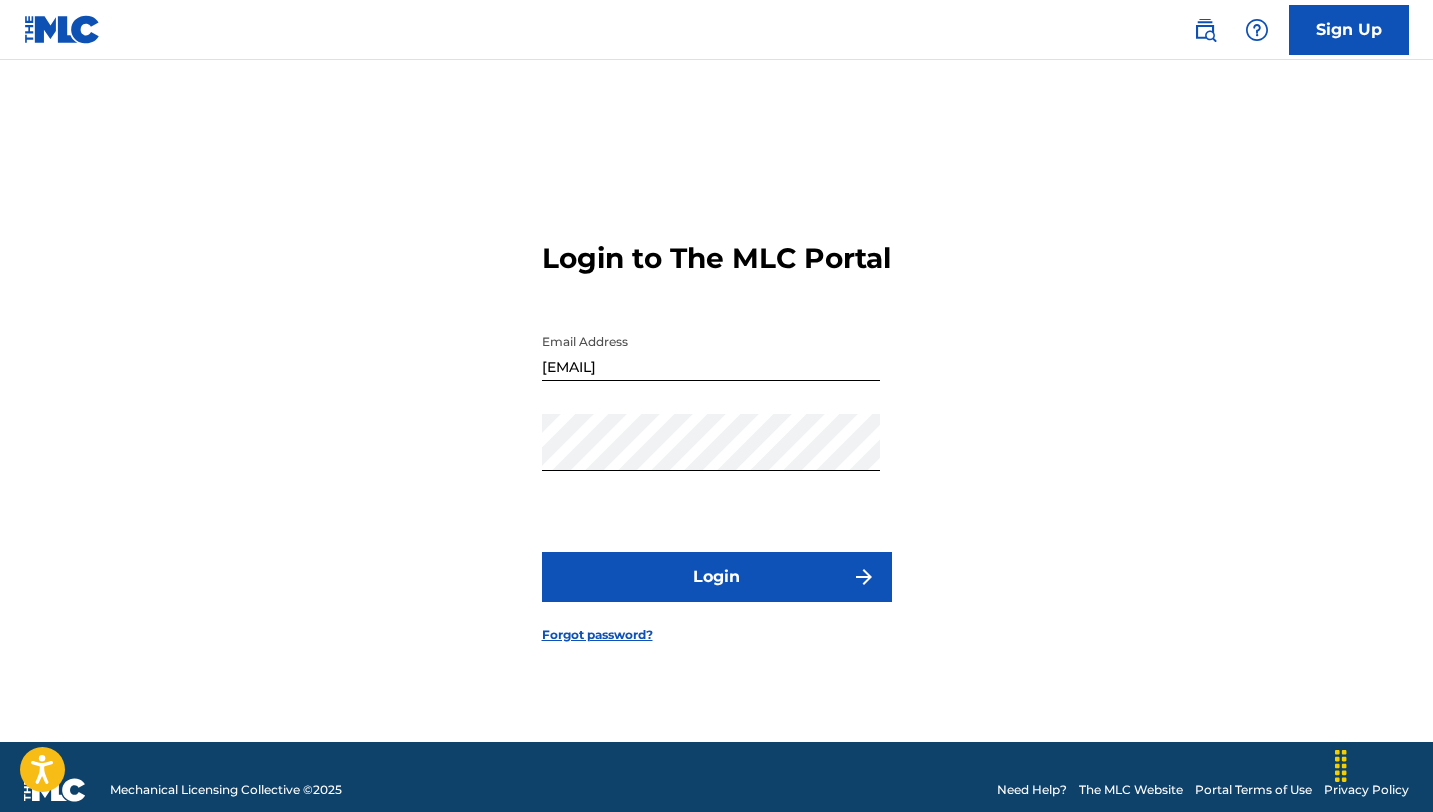 click on "Login" at bounding box center (717, 577) 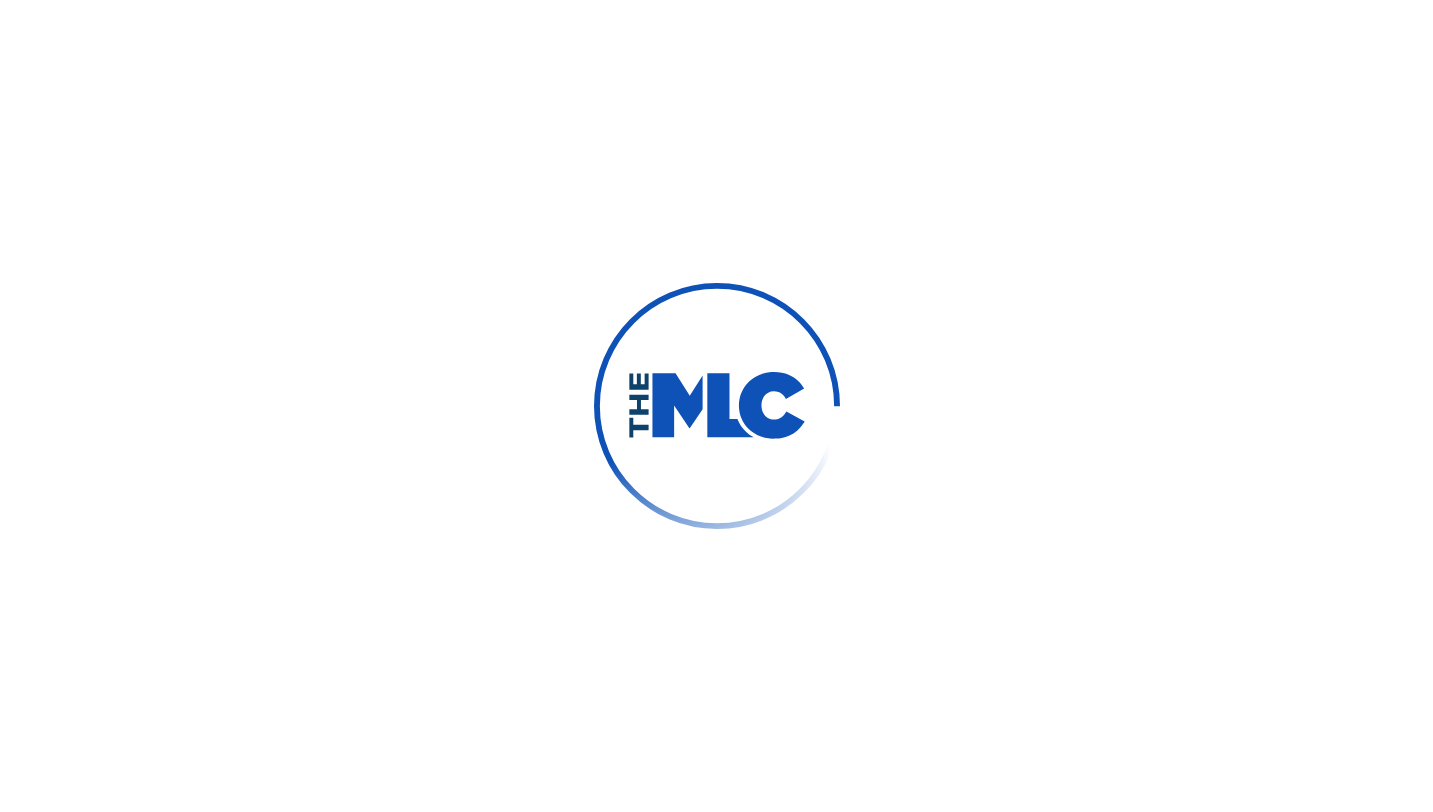 scroll, scrollTop: 0, scrollLeft: 0, axis: both 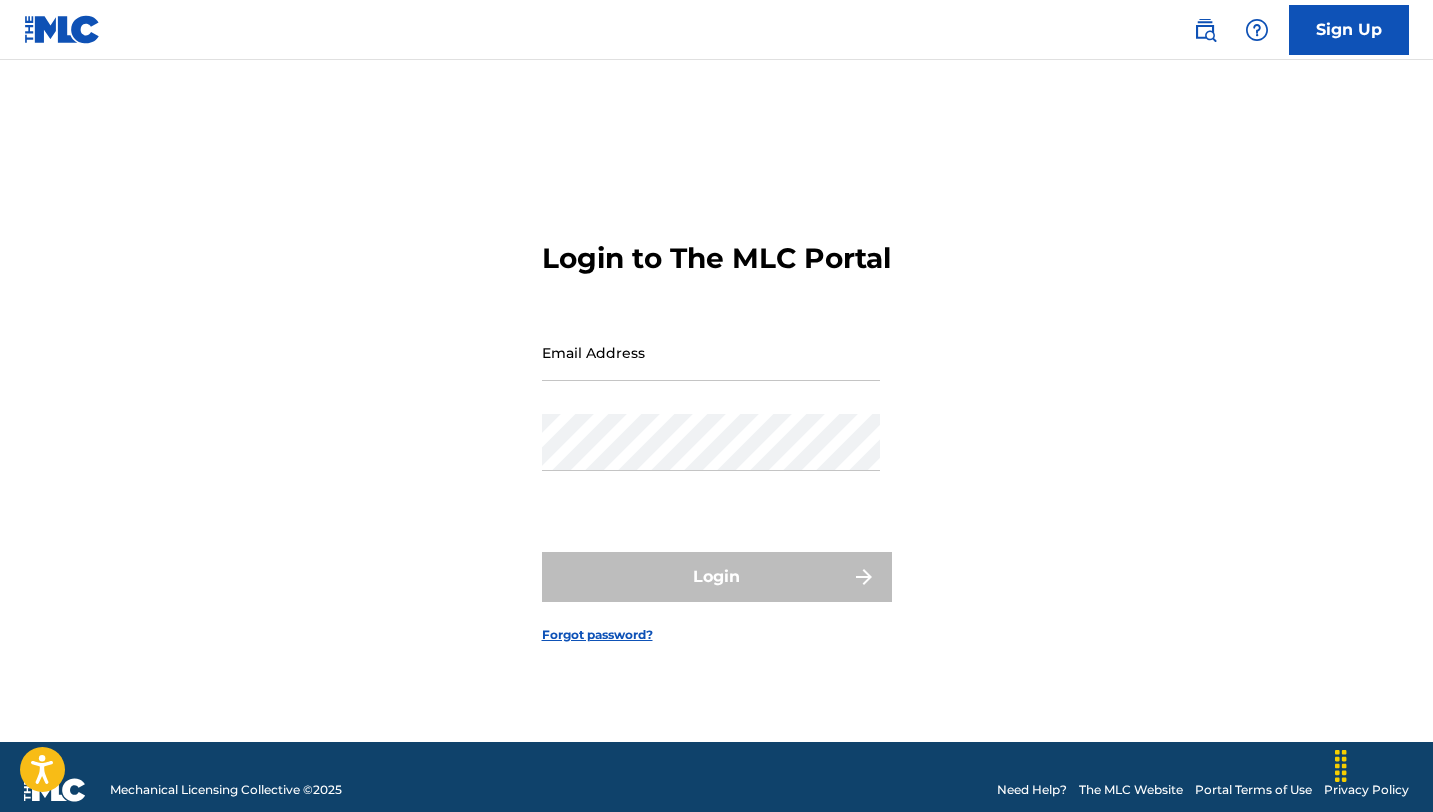 click on "Email Address" at bounding box center (711, 352) 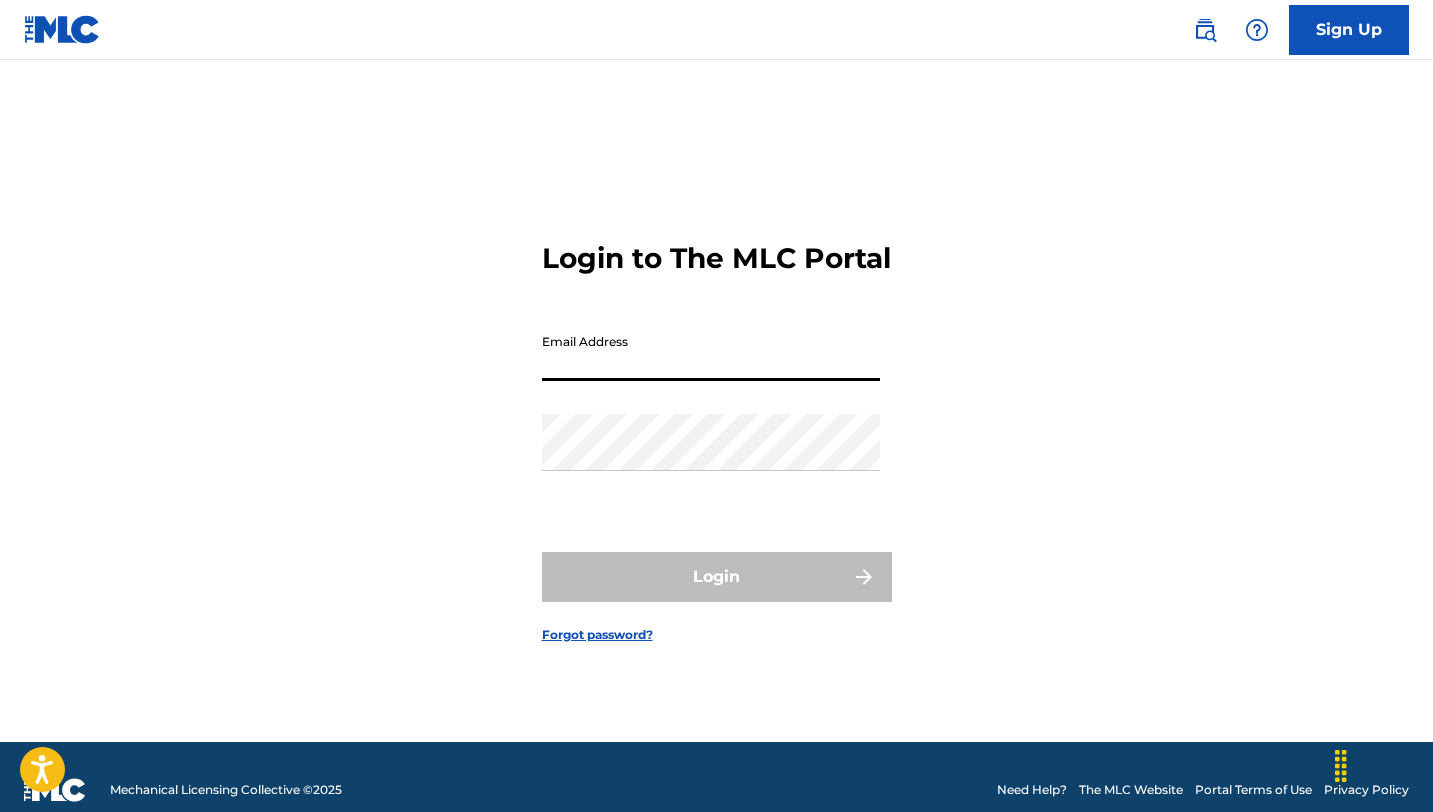 type on "[EMAIL]" 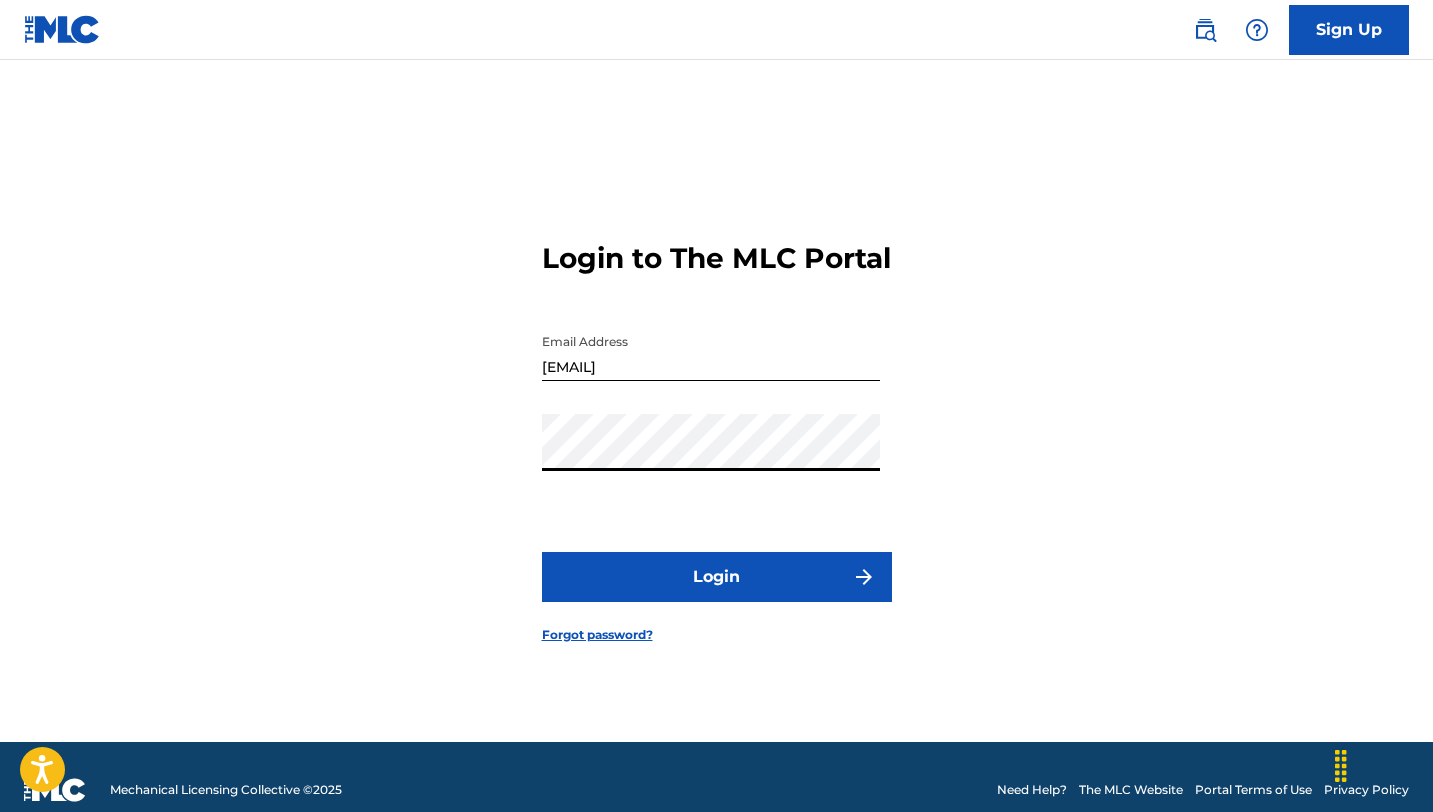 click on "Login" at bounding box center (717, 577) 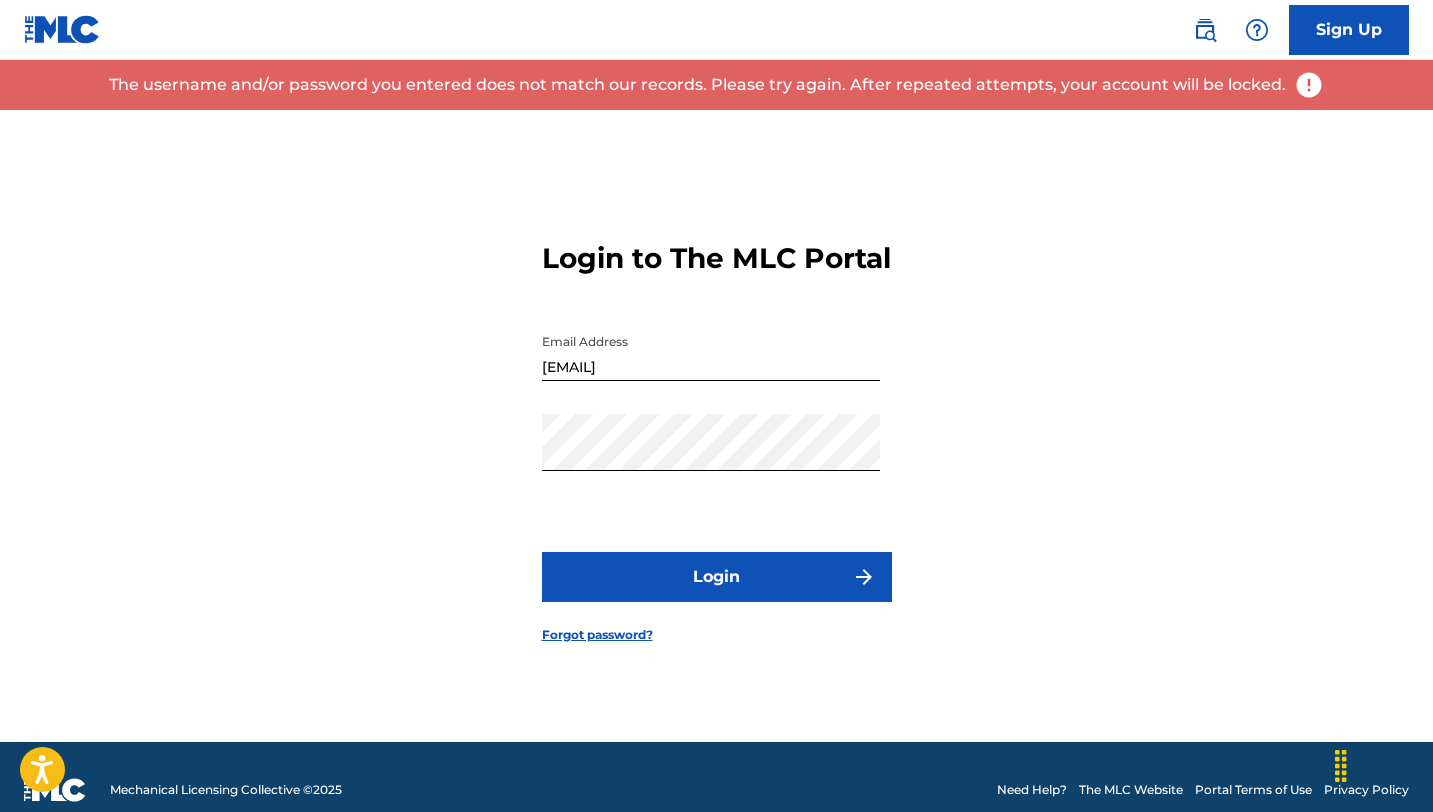 click at bounding box center (1309, 85) 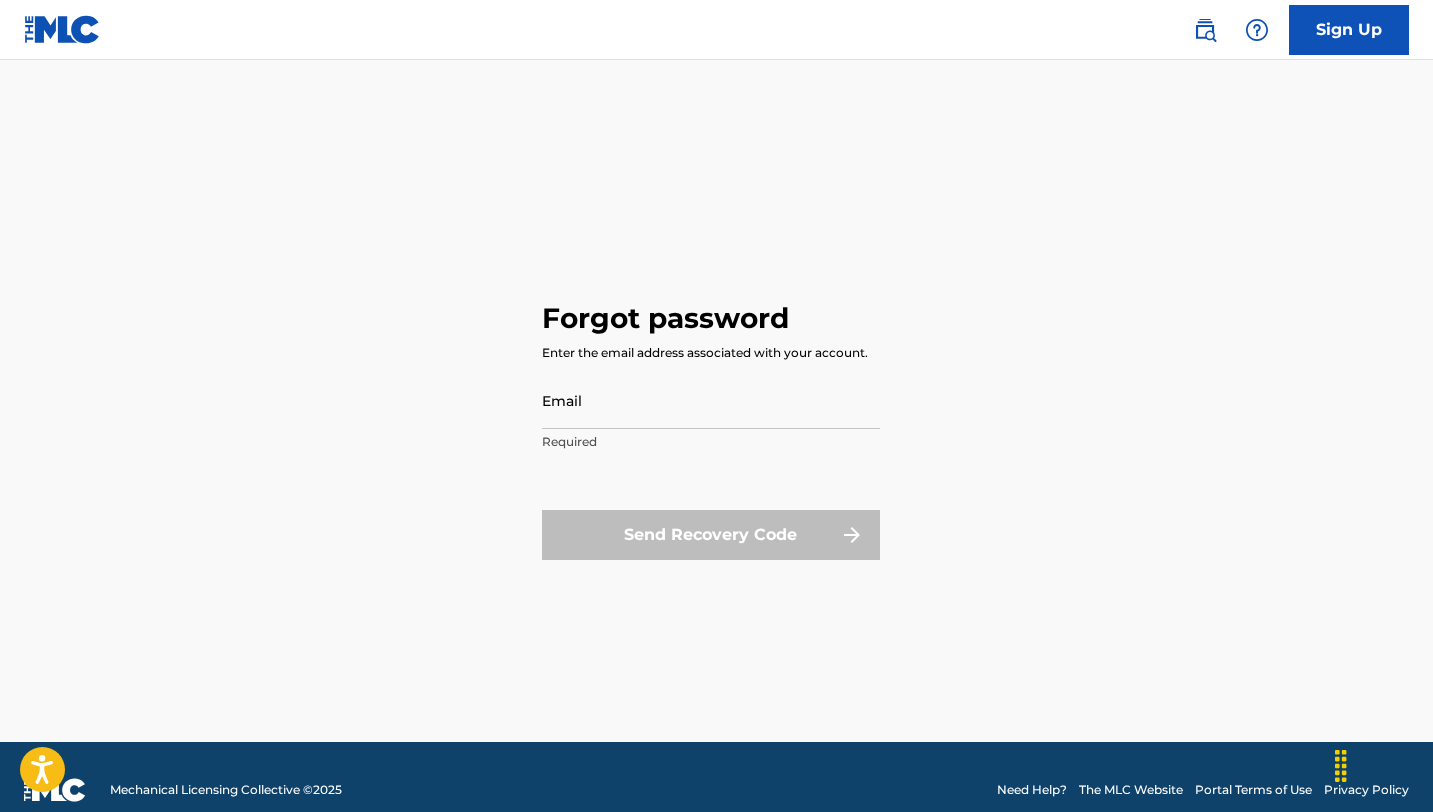 click on "Email" at bounding box center [711, 400] 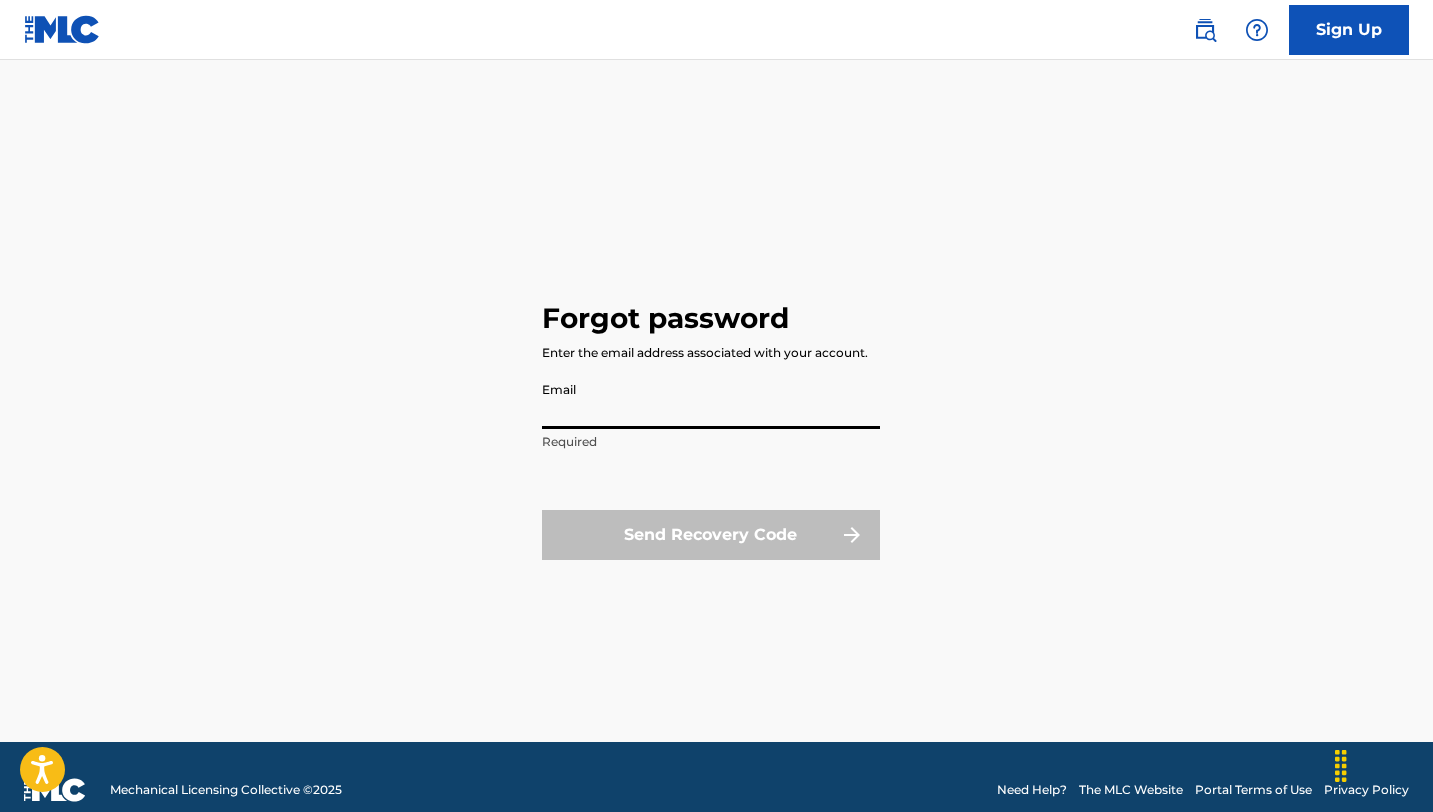 type on "[EMAIL]" 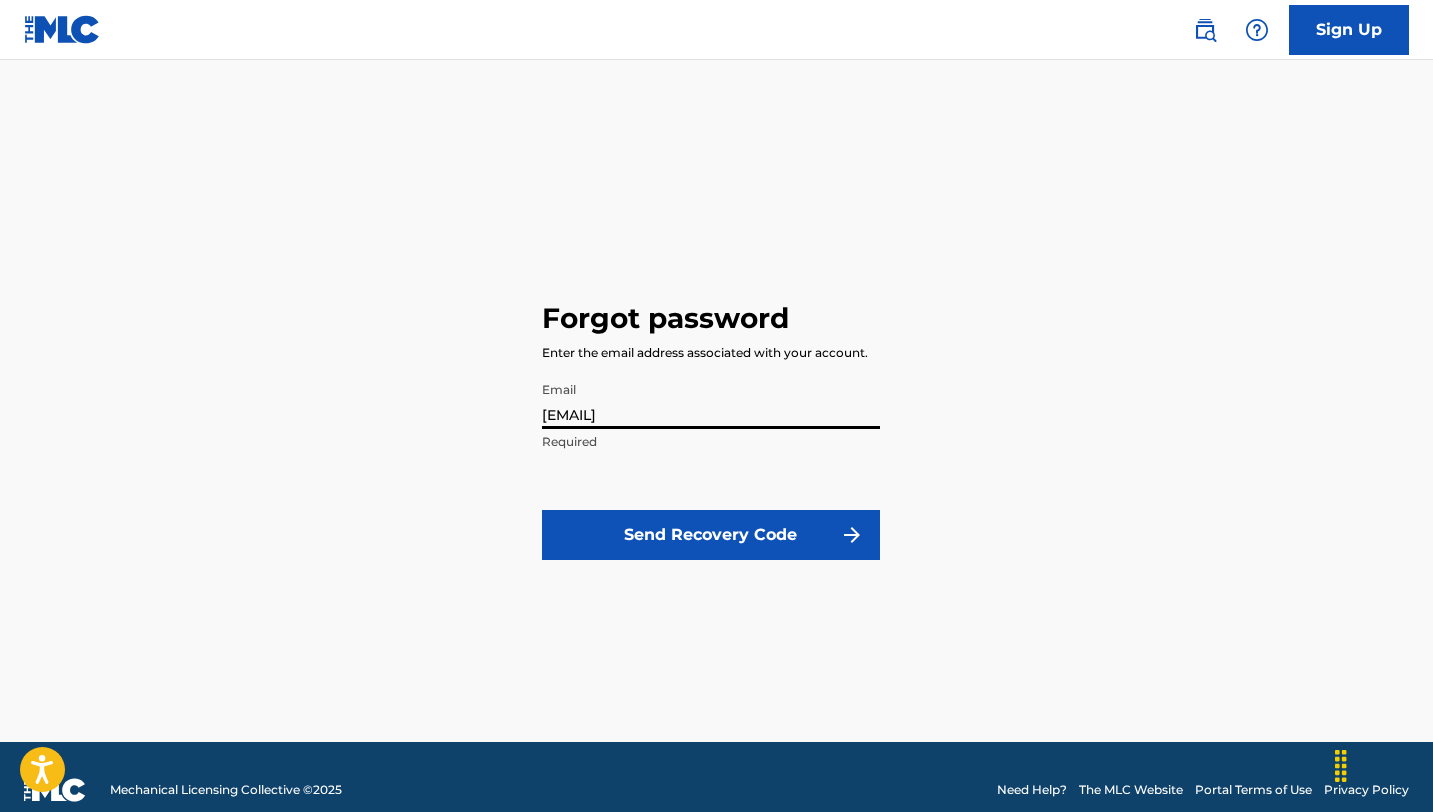 click on "Send Recovery Code" at bounding box center (711, 535) 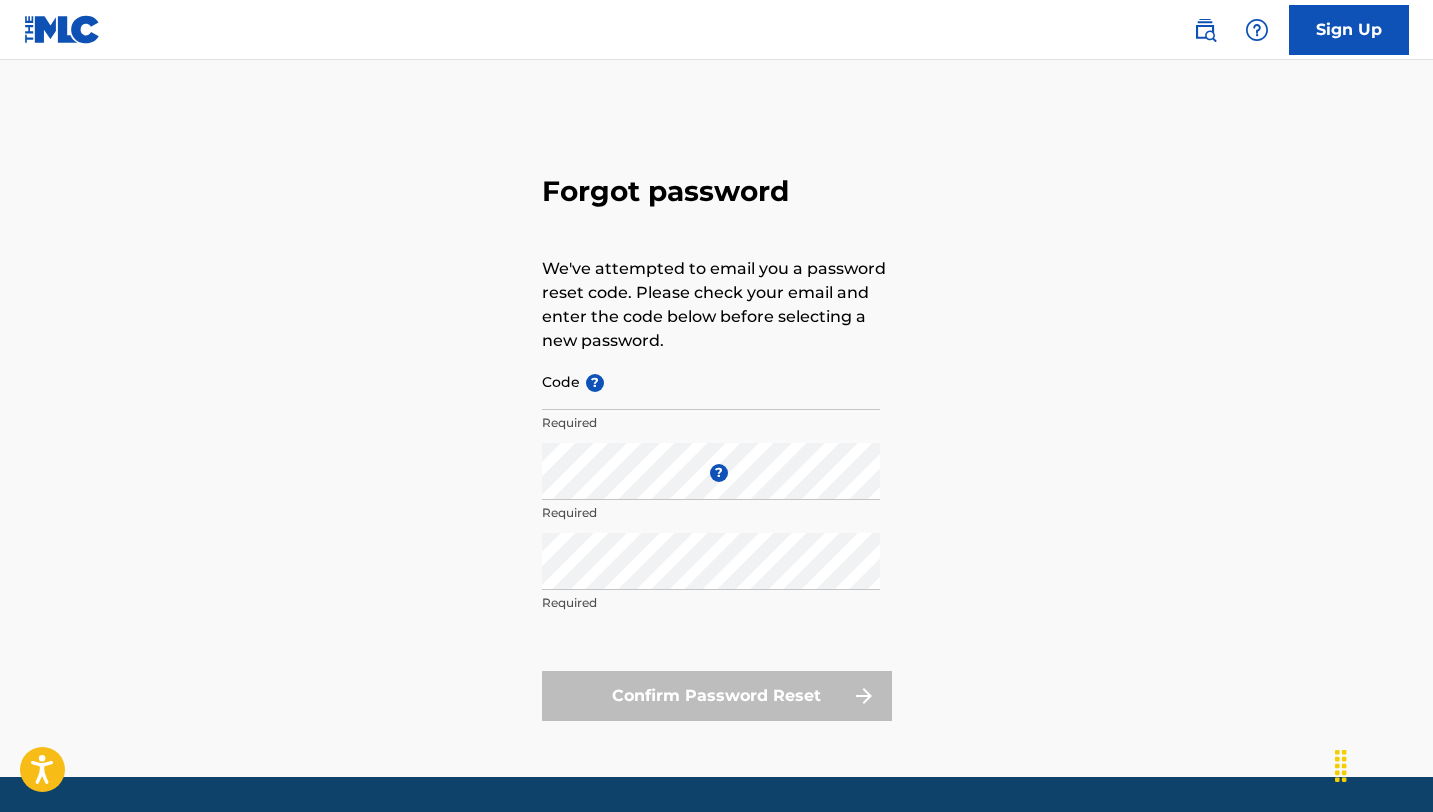 click on "Code ?" at bounding box center (711, 381) 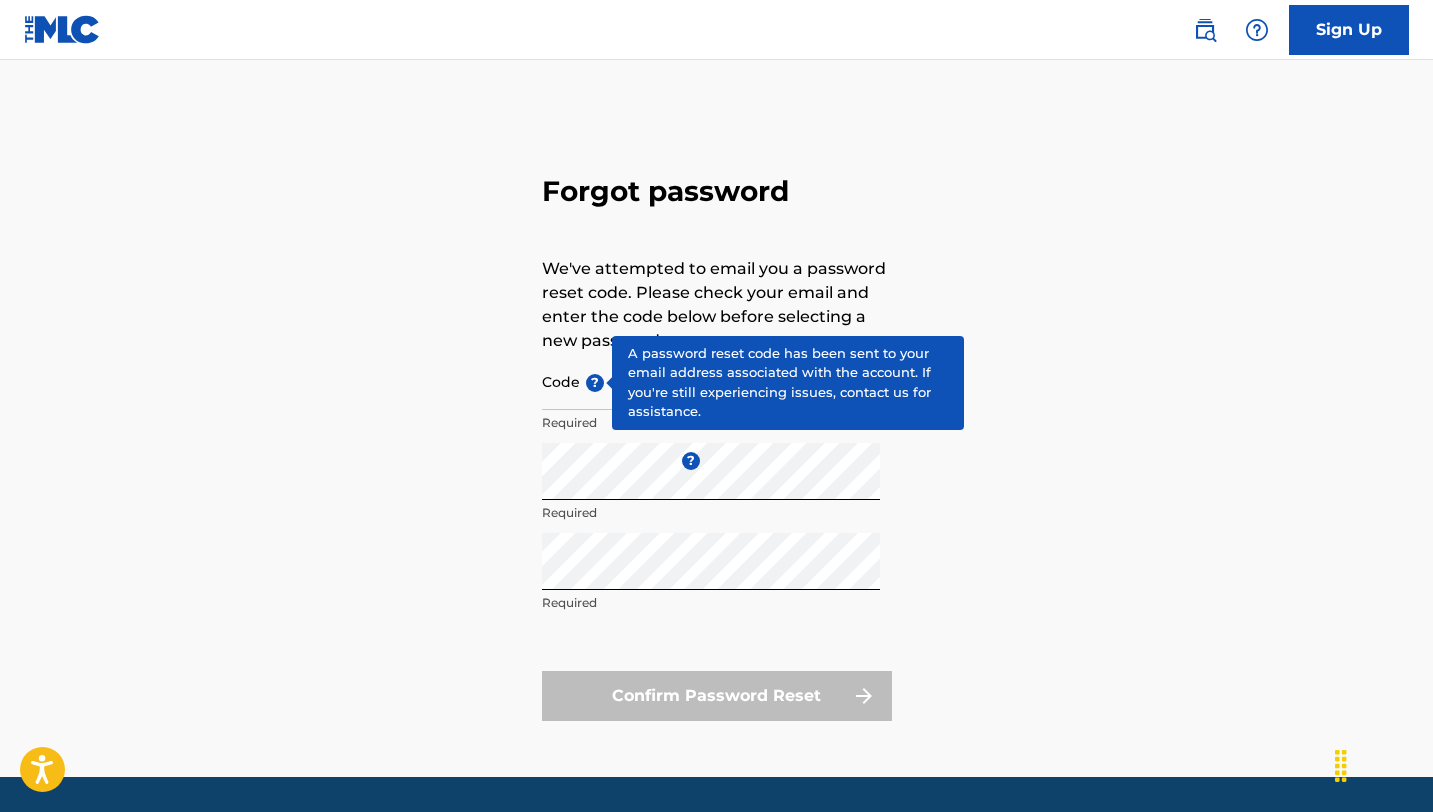 click on "?" at bounding box center (595, 383) 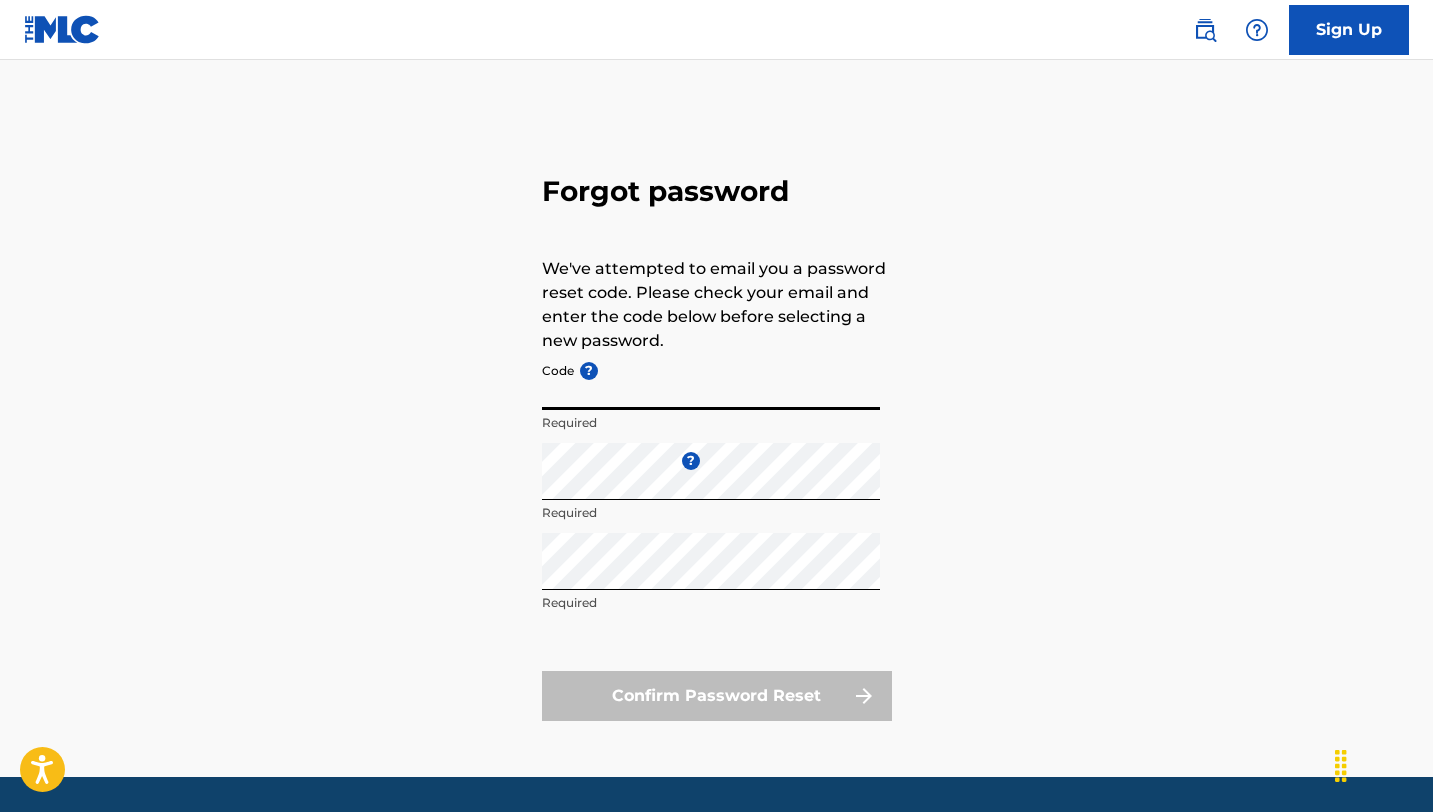 click on "Confirm Password Reset" at bounding box center [717, 696] 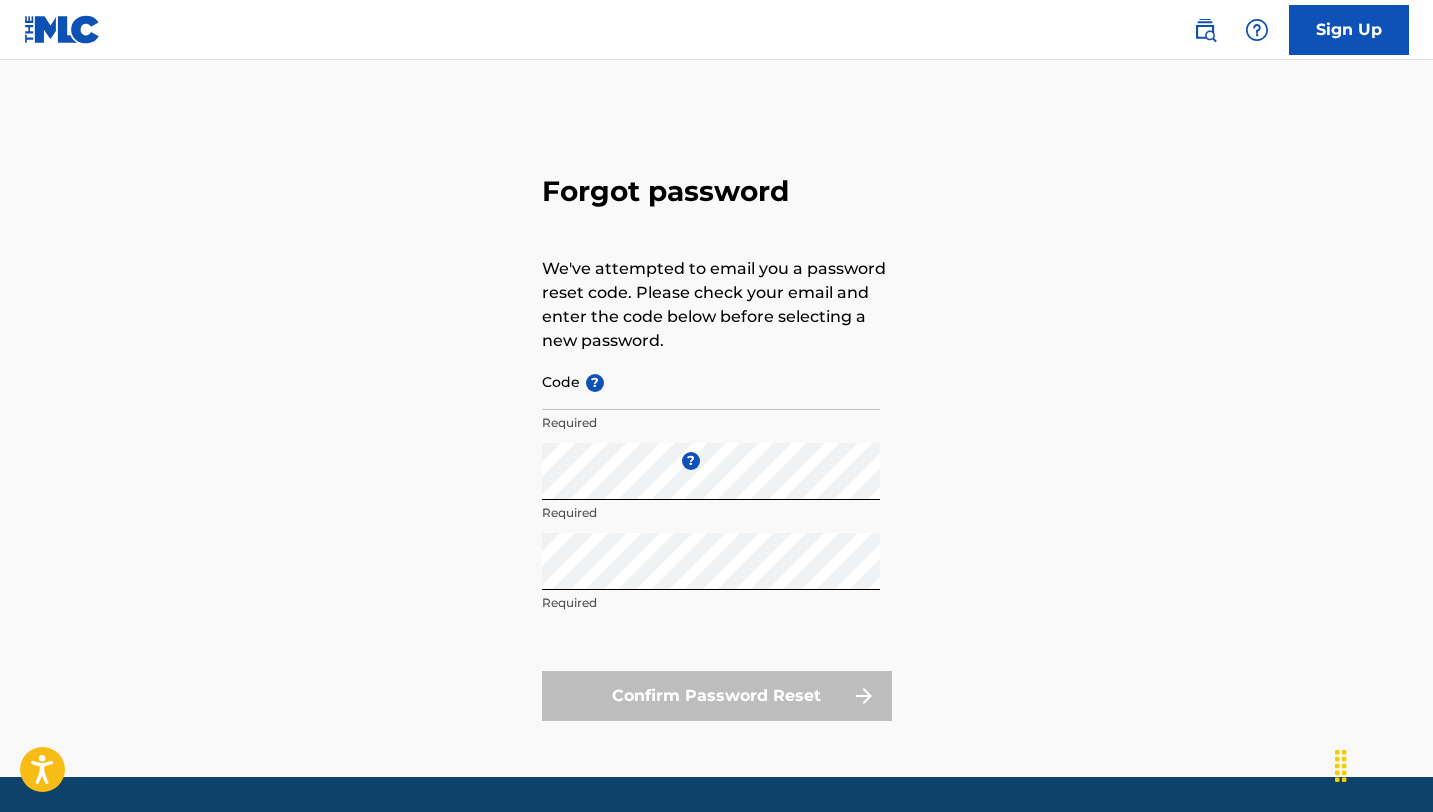 click on "Sign Up" at bounding box center [1349, 30] 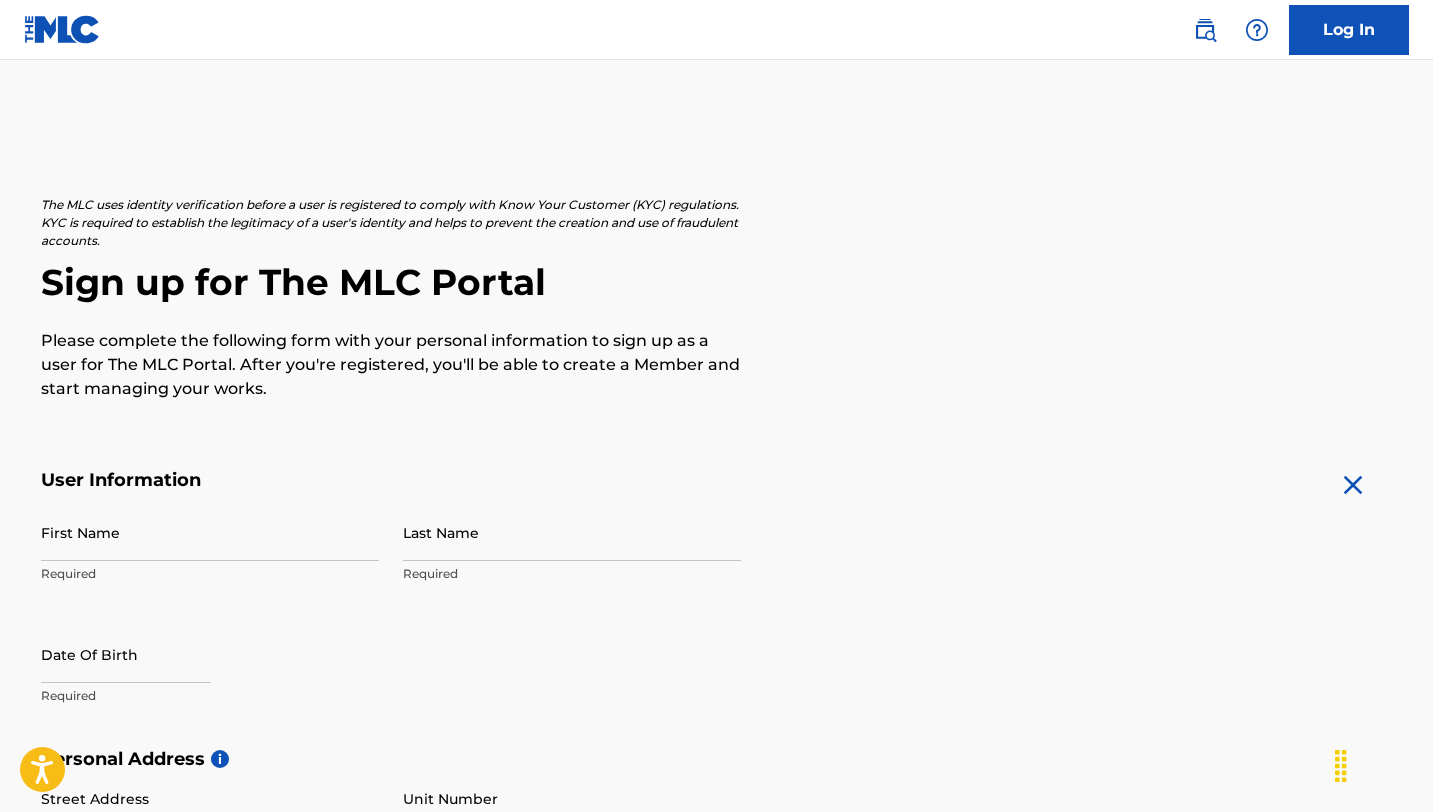 click at bounding box center (62, 29) 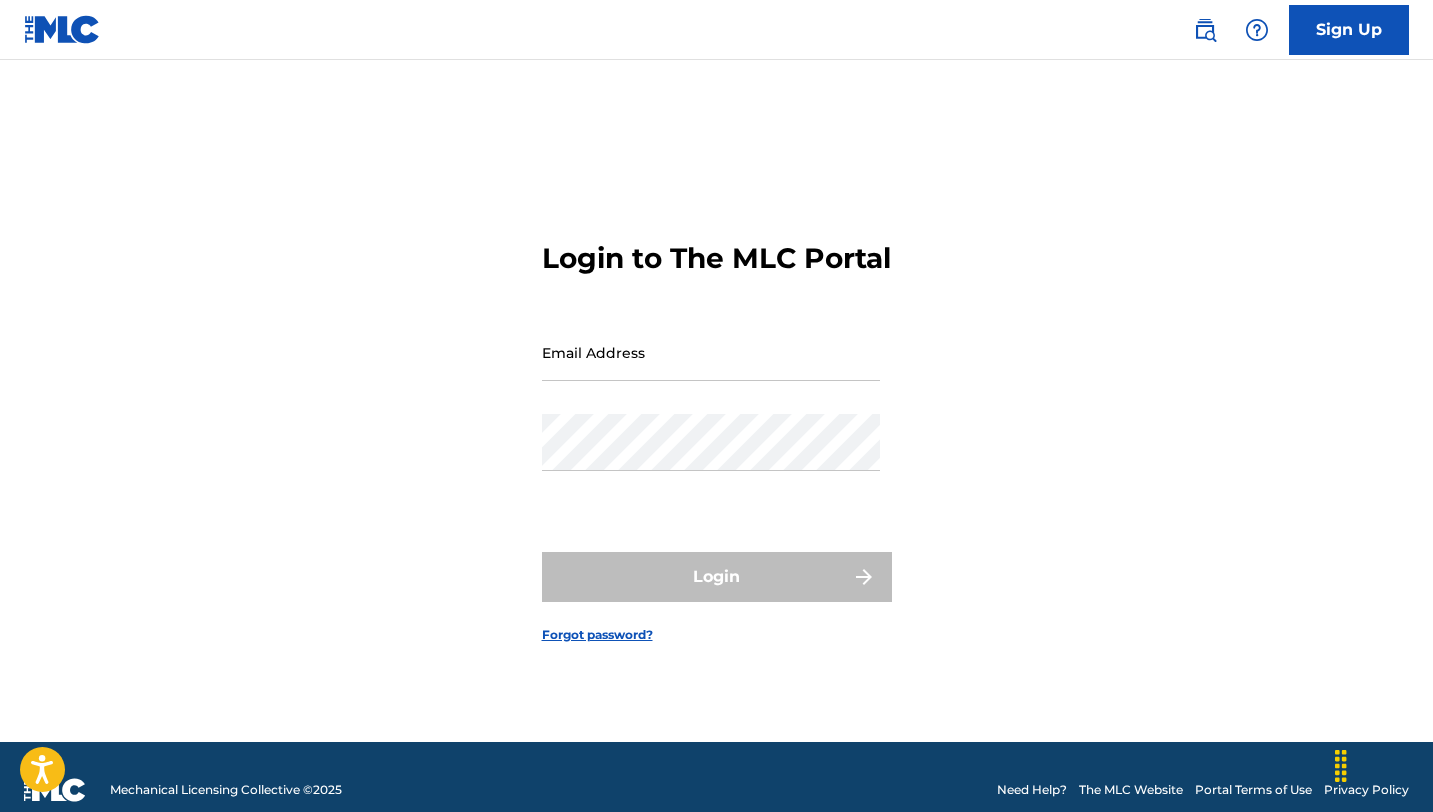 click on "Email Address" at bounding box center (711, 352) 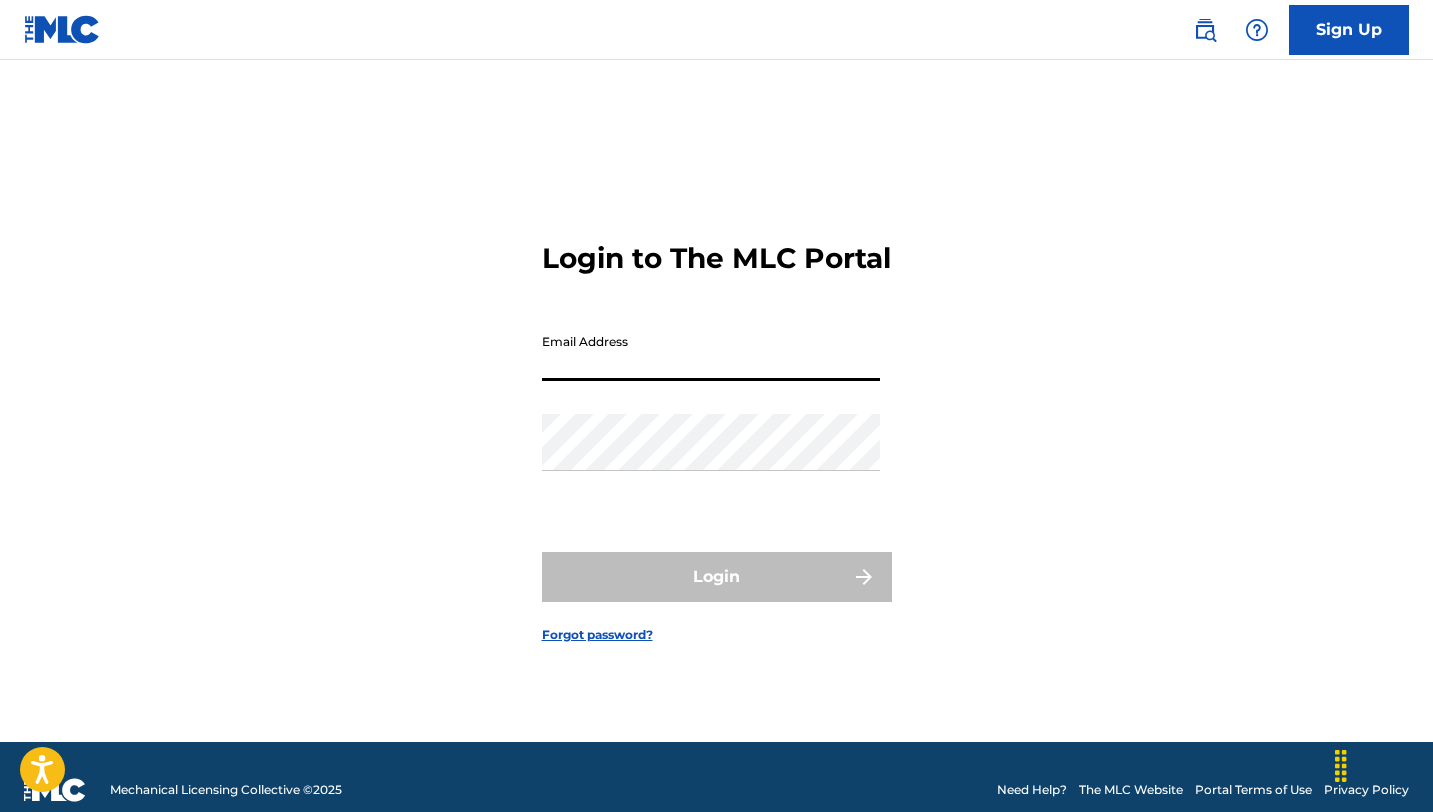 type on "[EMAIL]" 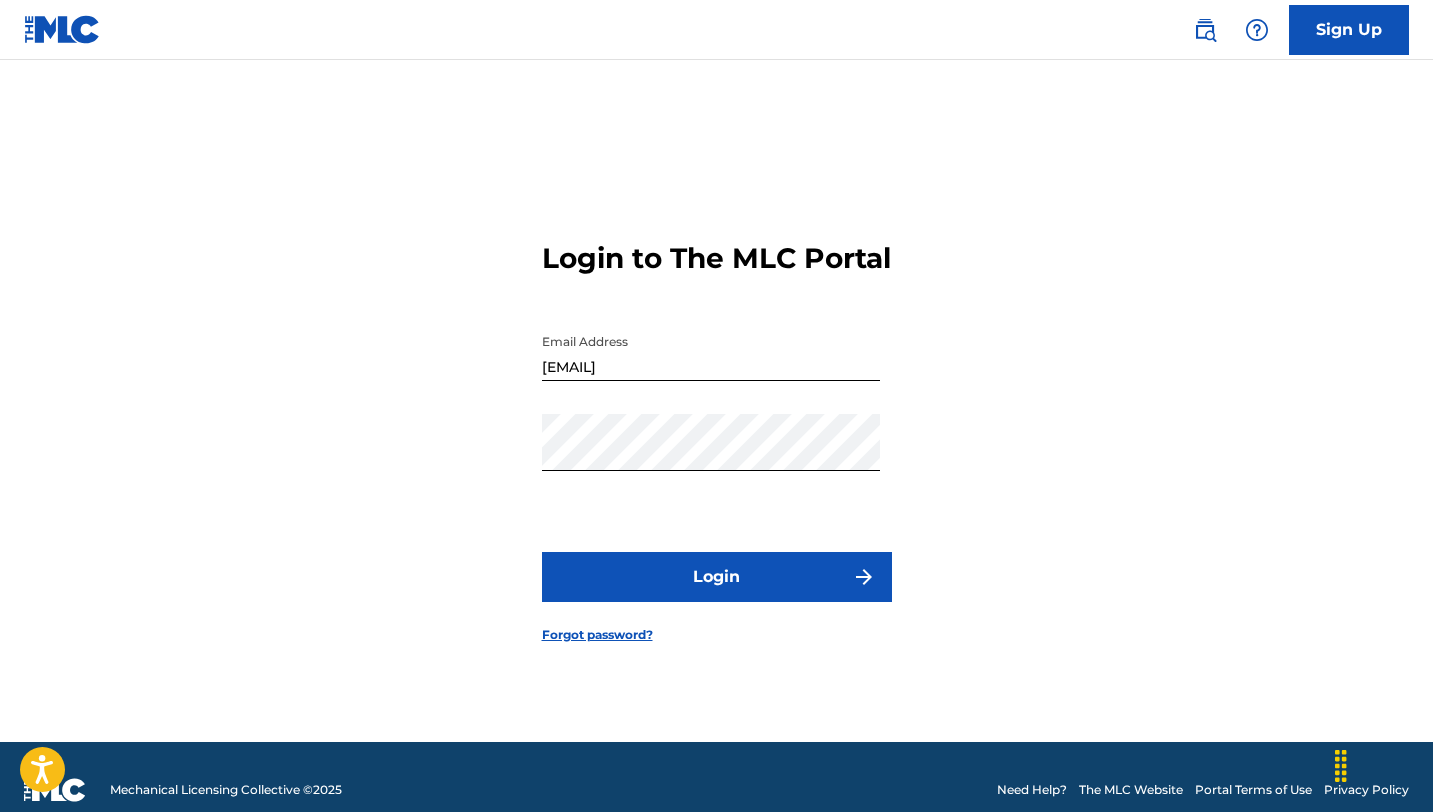 click on "Login" at bounding box center [717, 577] 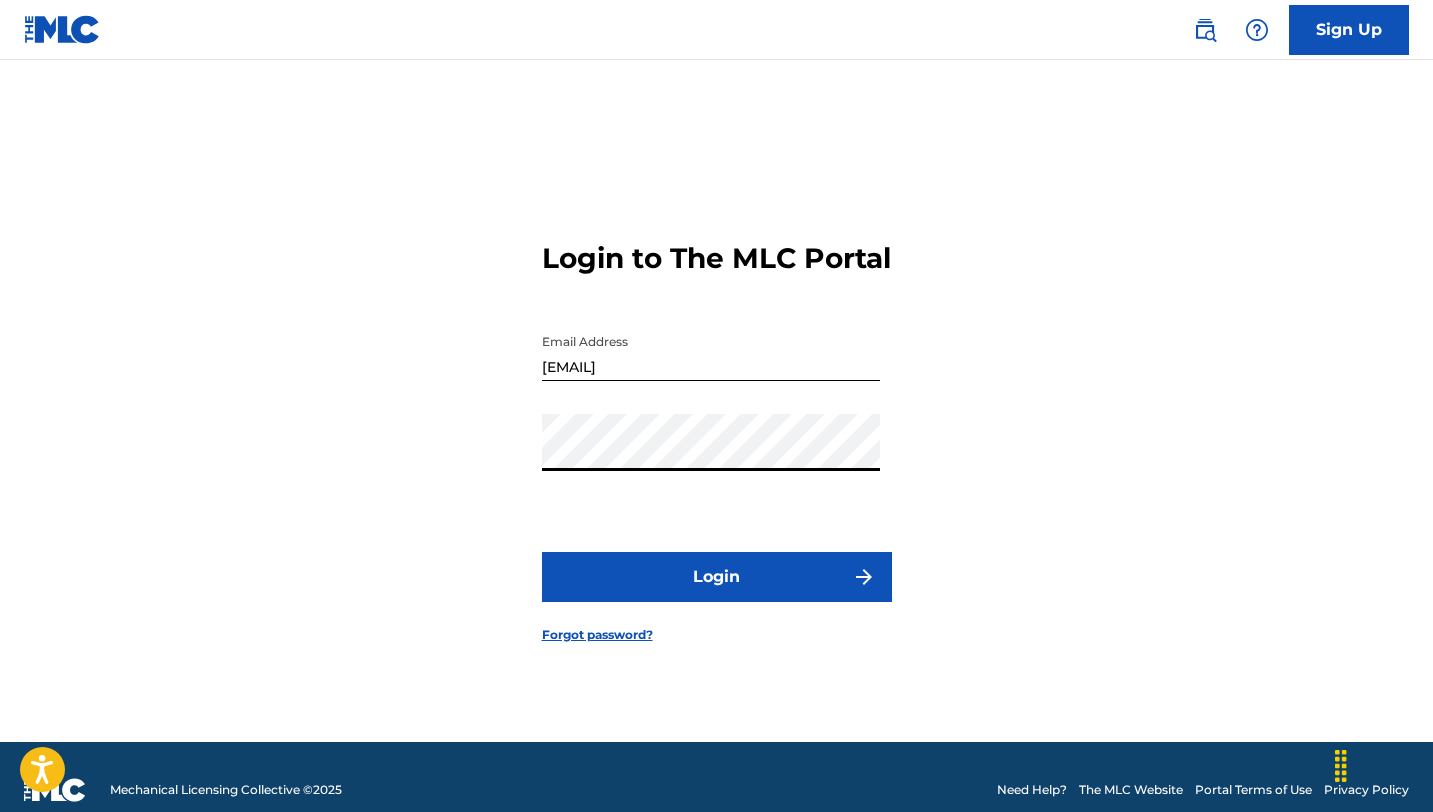click on "Login" at bounding box center [717, 577] 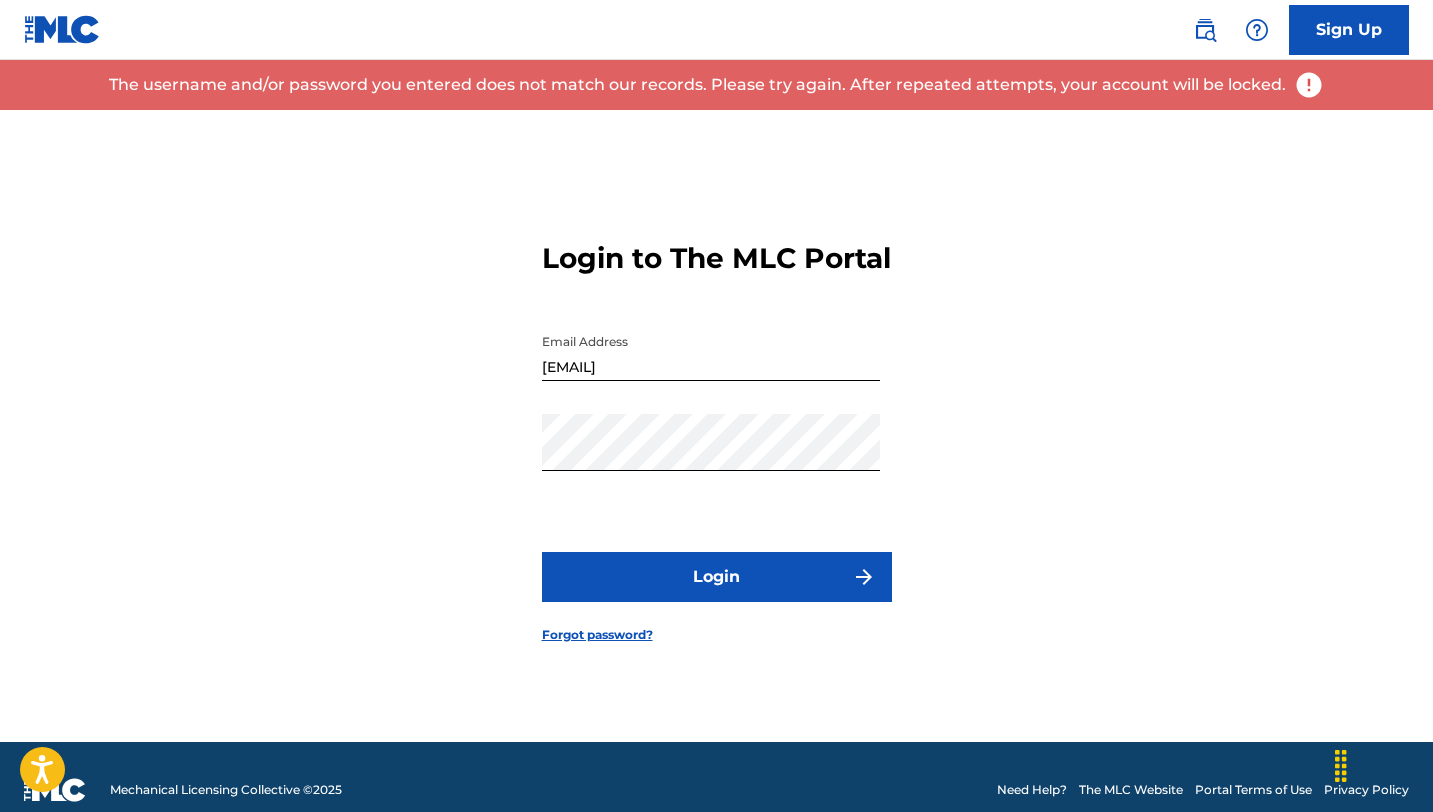 click on "Login to The MLC Portal Email Address sweizymusic@gmil.com Password Login Forgot password?" at bounding box center [717, 426] 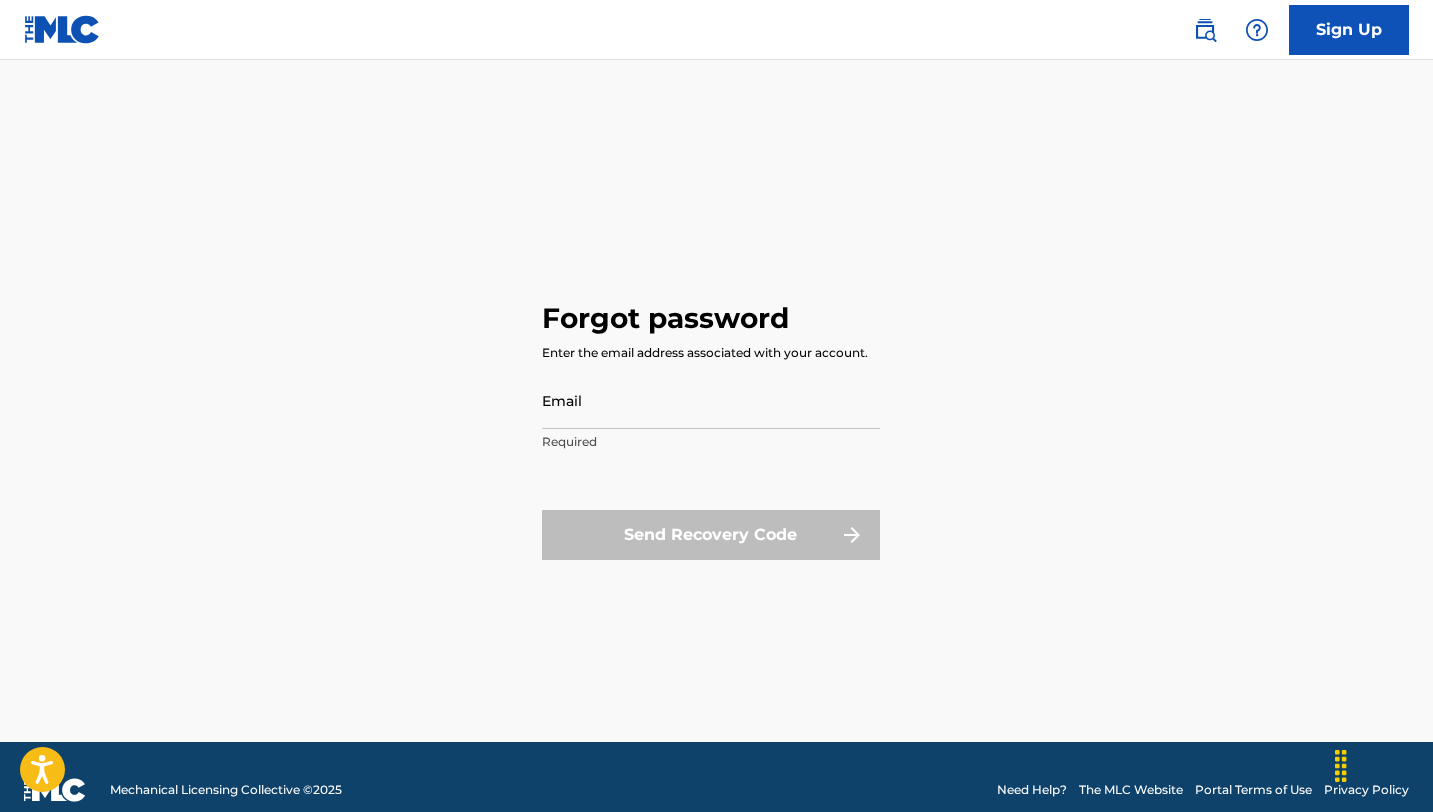 click on "Email" at bounding box center (711, 400) 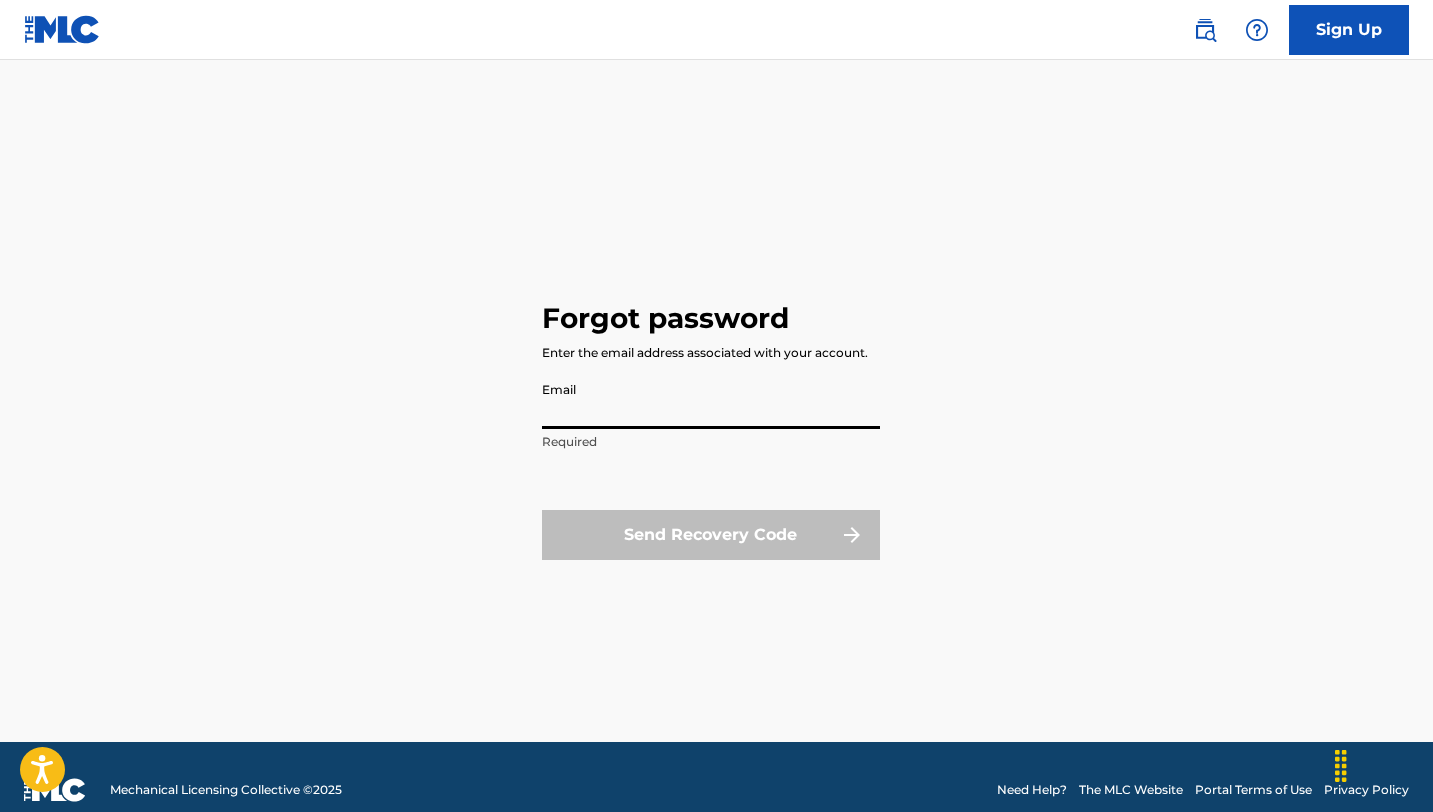 type on "[EMAIL]" 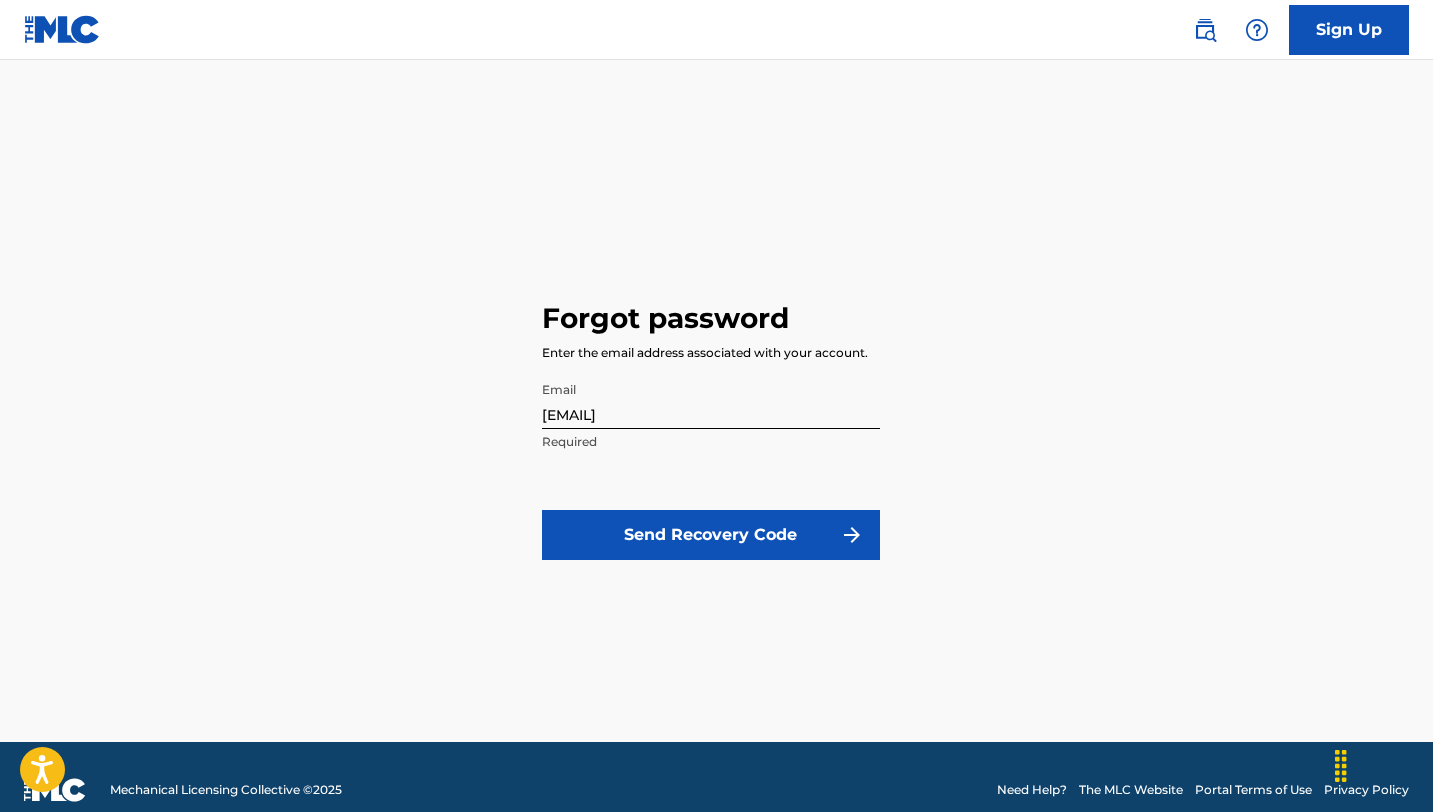 click on "Send Recovery Code" at bounding box center (711, 535) 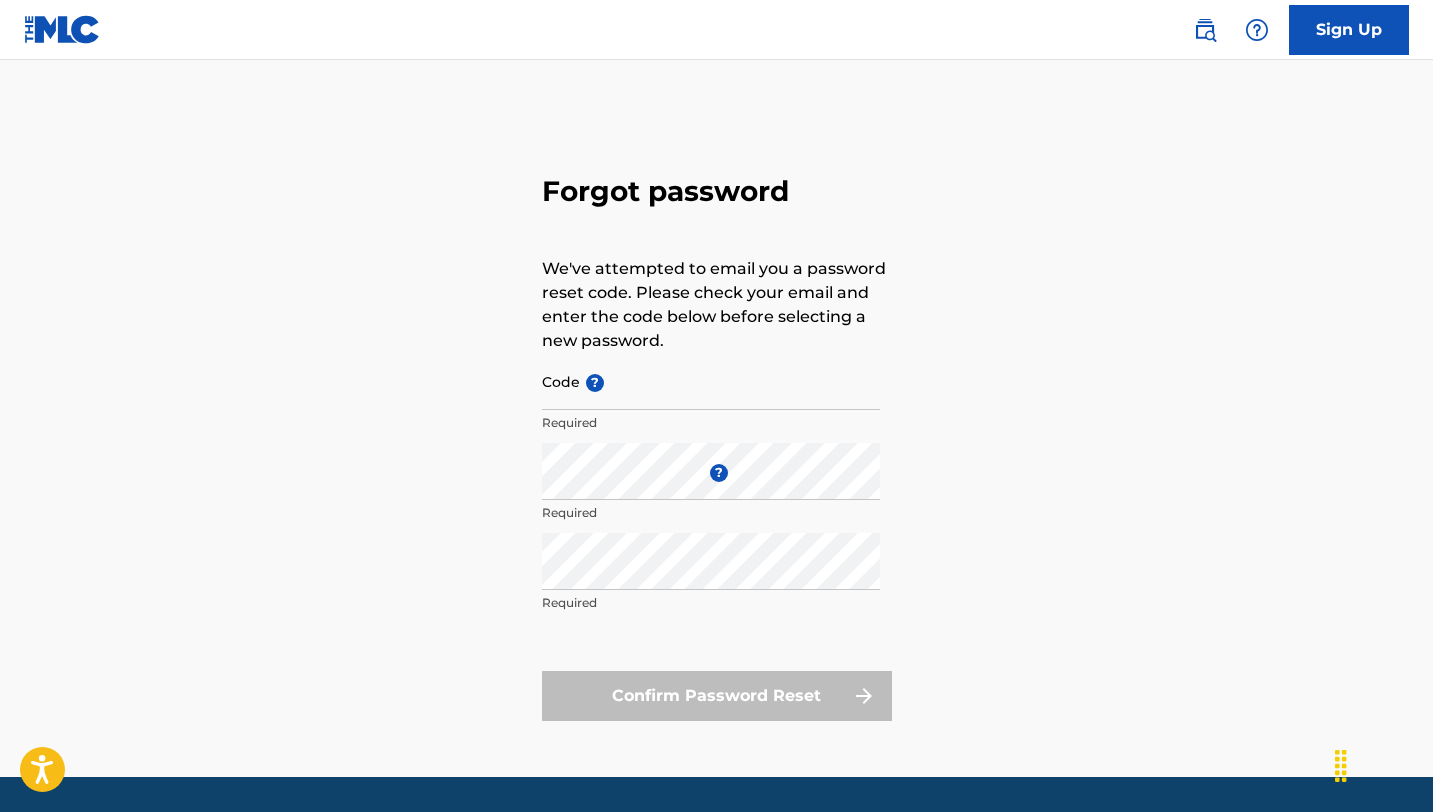 click at bounding box center (1205, 30) 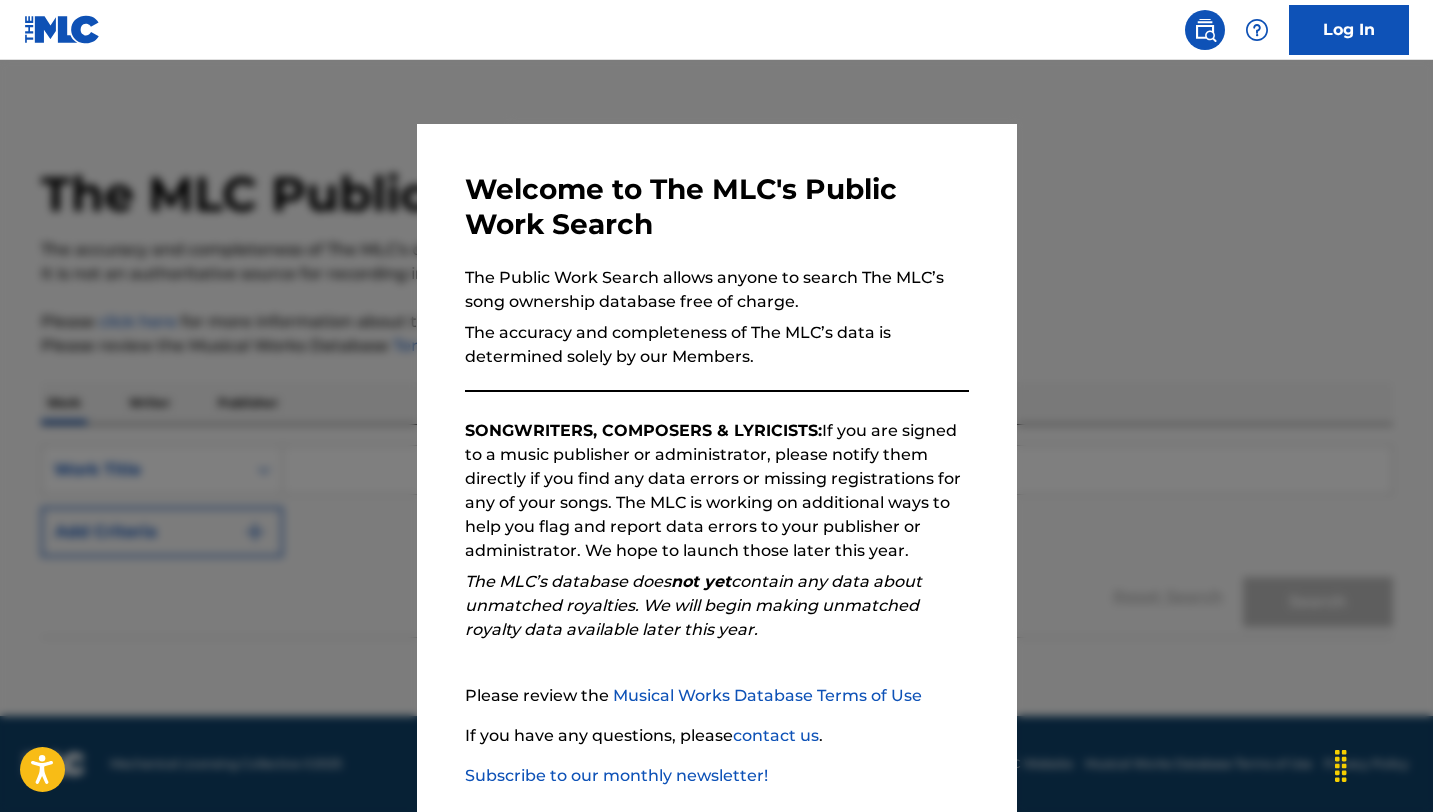 scroll, scrollTop: 103, scrollLeft: 0, axis: vertical 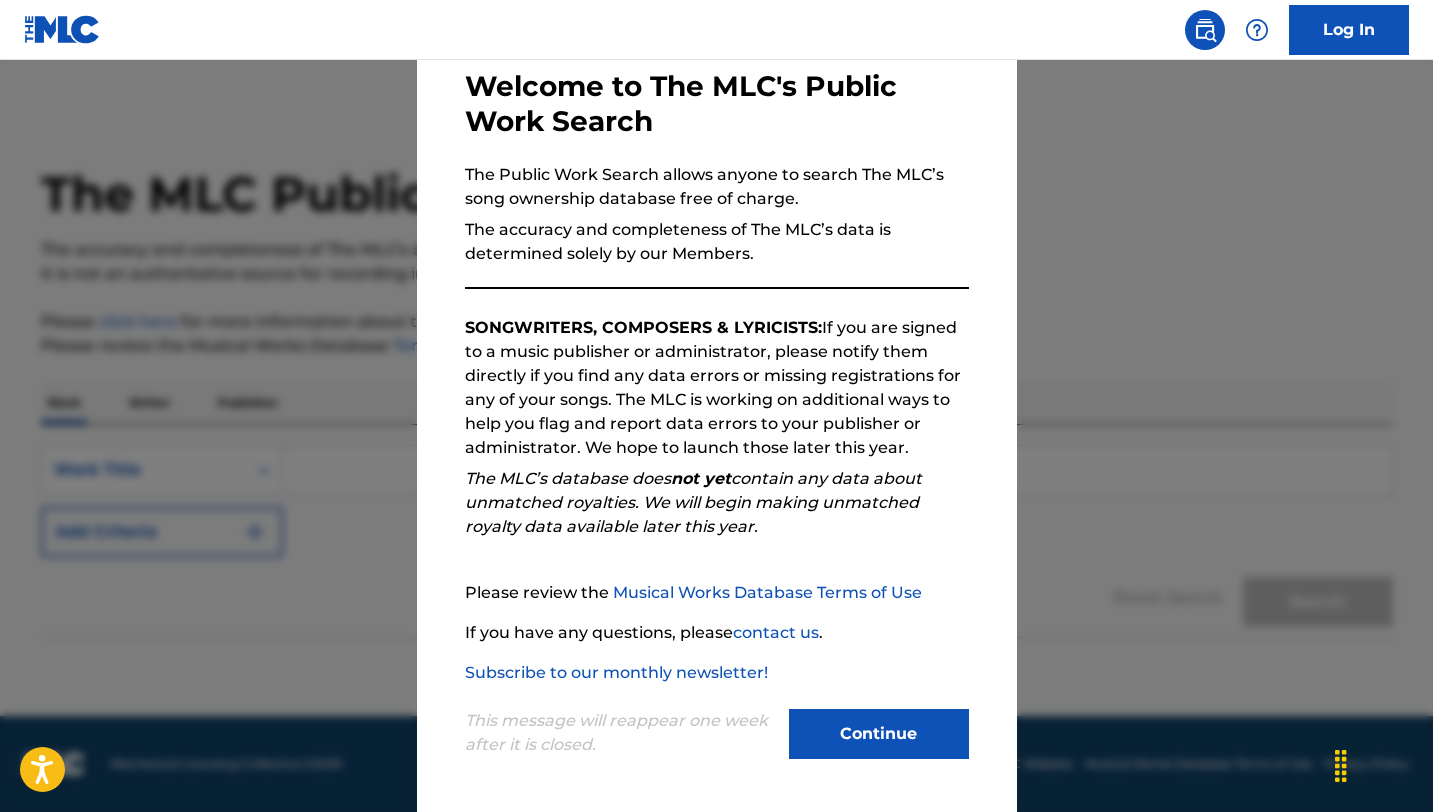 click on "Continue" at bounding box center [879, 734] 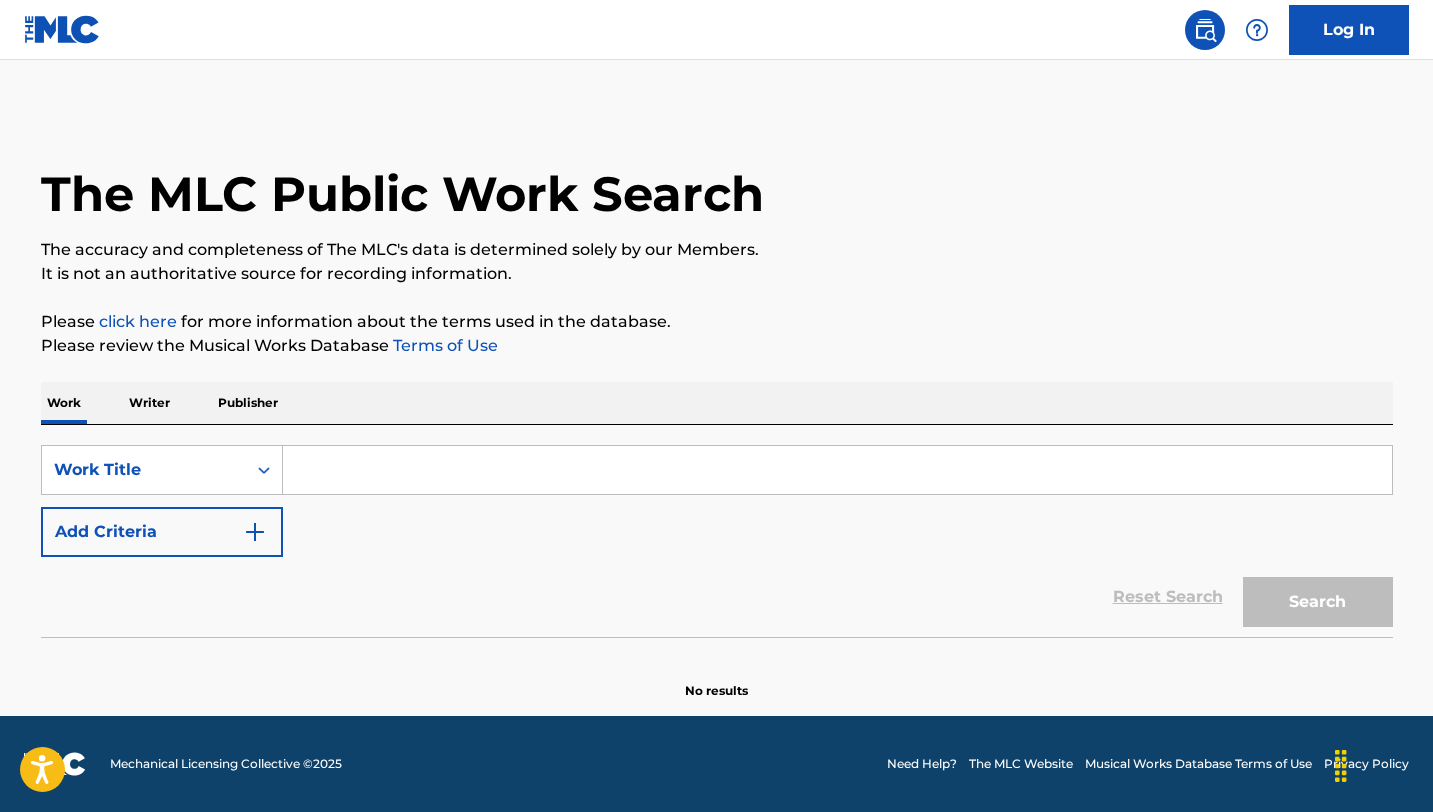 click on "Log In" at bounding box center [1349, 30] 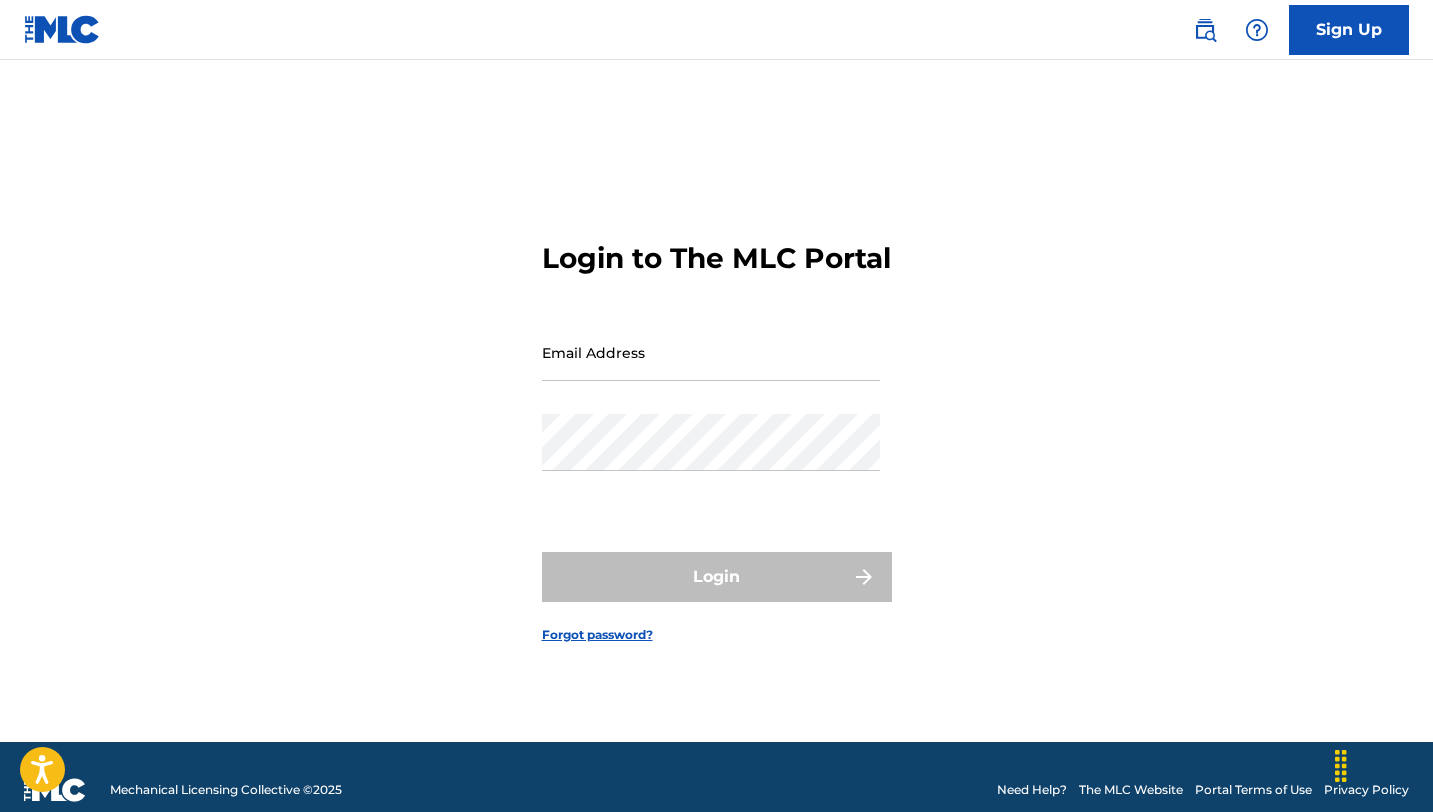 click on "Email Address" at bounding box center [711, 352] 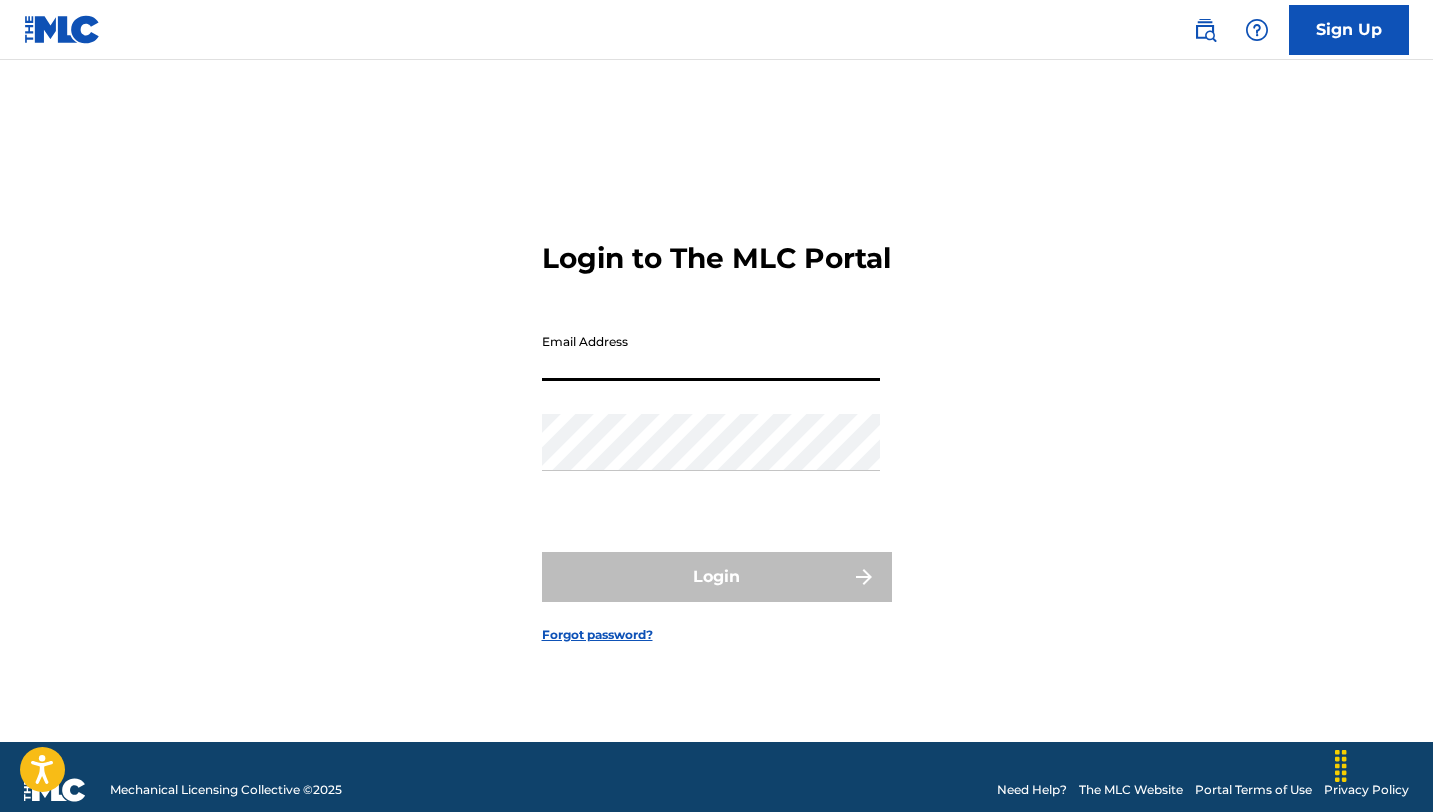 type on "[EMAIL]" 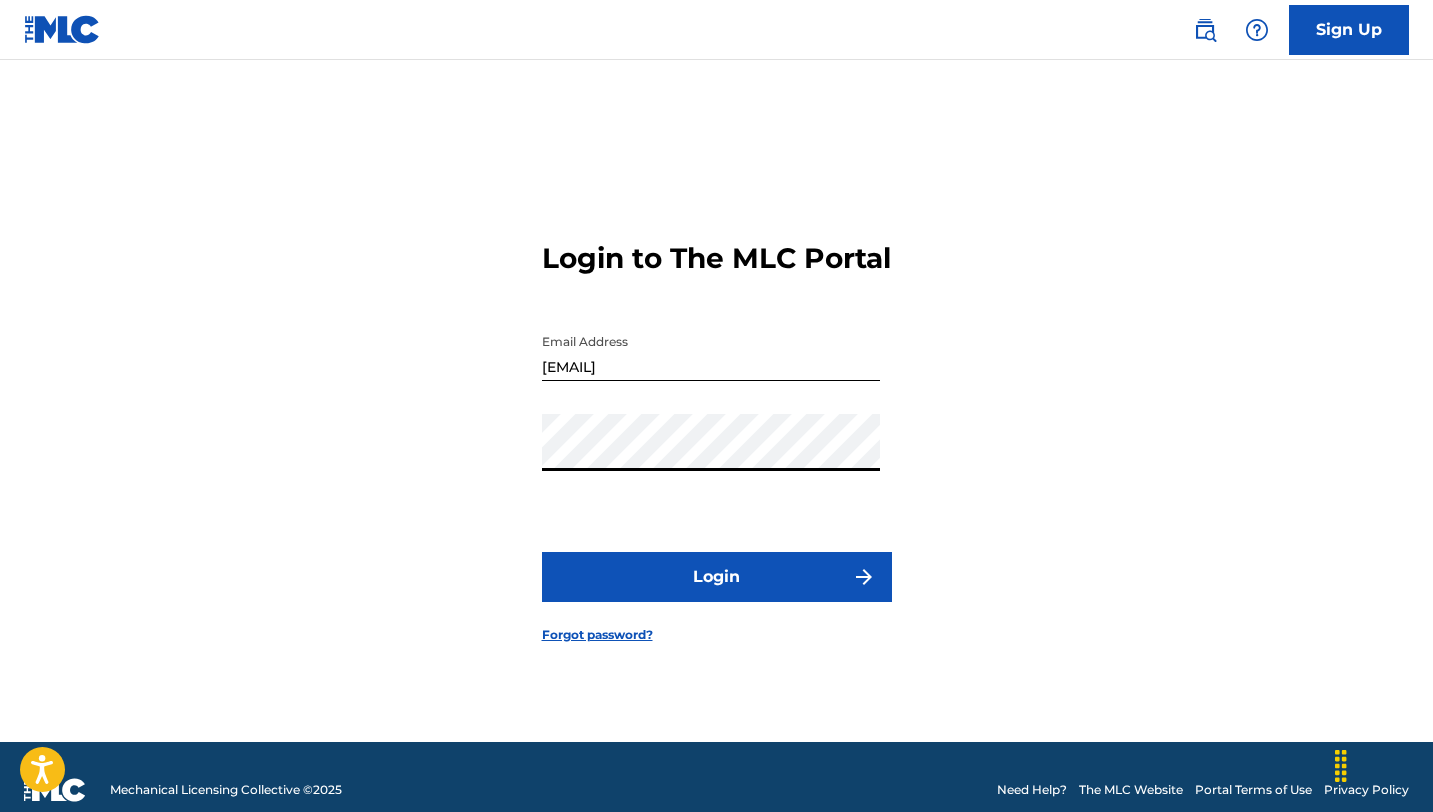 click on "Login" at bounding box center [717, 577] 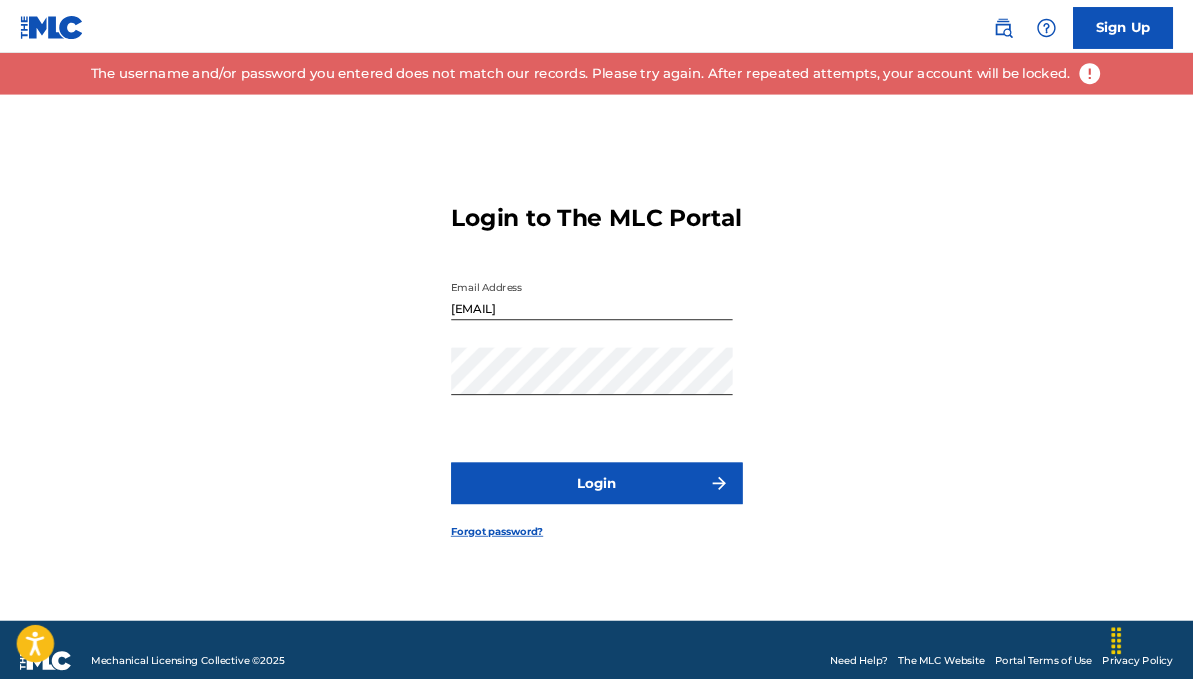 scroll, scrollTop: 26, scrollLeft: 0, axis: vertical 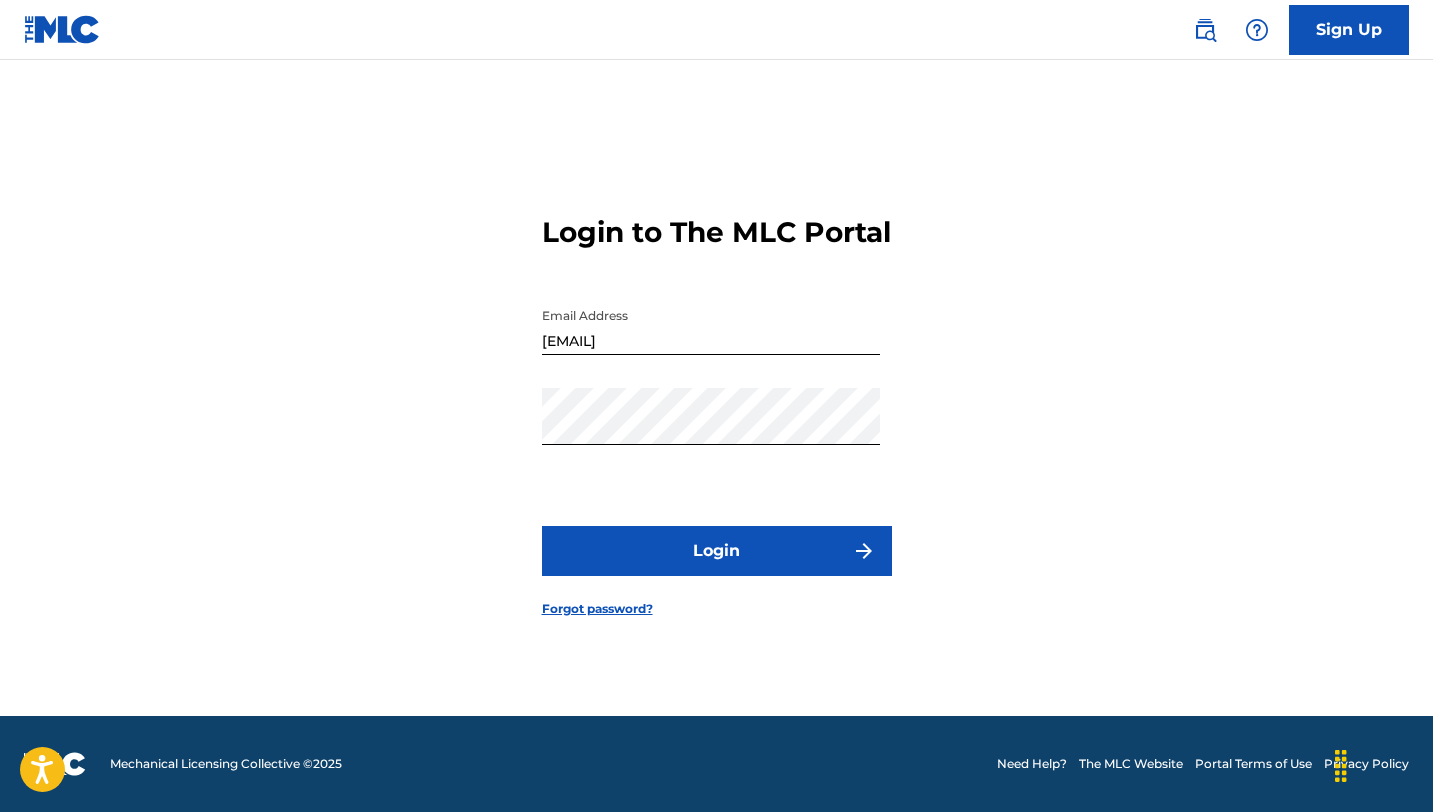 type 